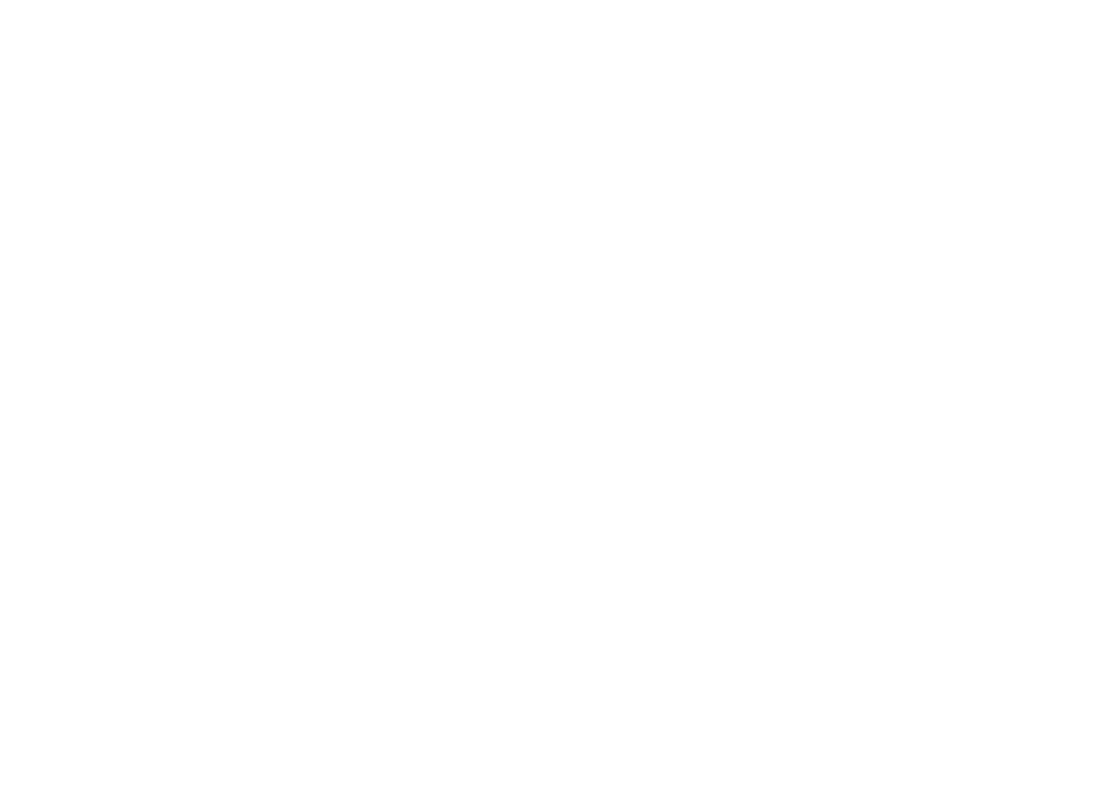 scroll, scrollTop: 0, scrollLeft: 0, axis: both 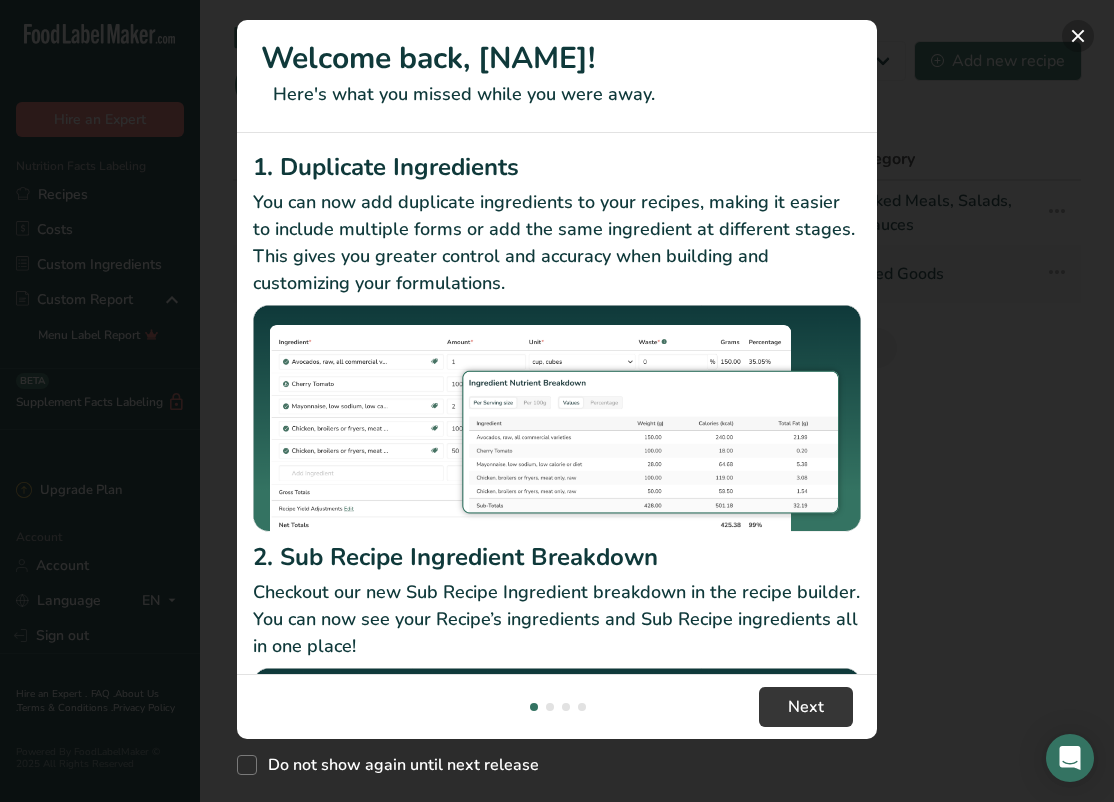 click at bounding box center (1078, 36) 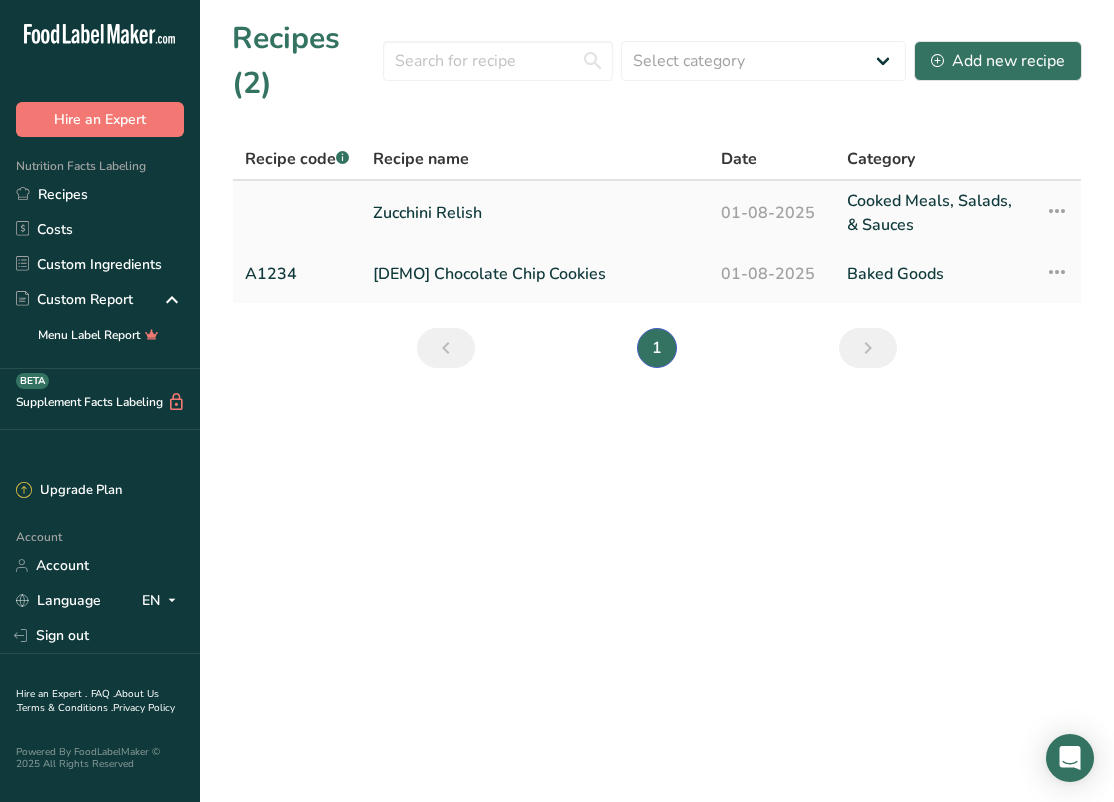 click on "Zucchini Relish" at bounding box center (535, 213) 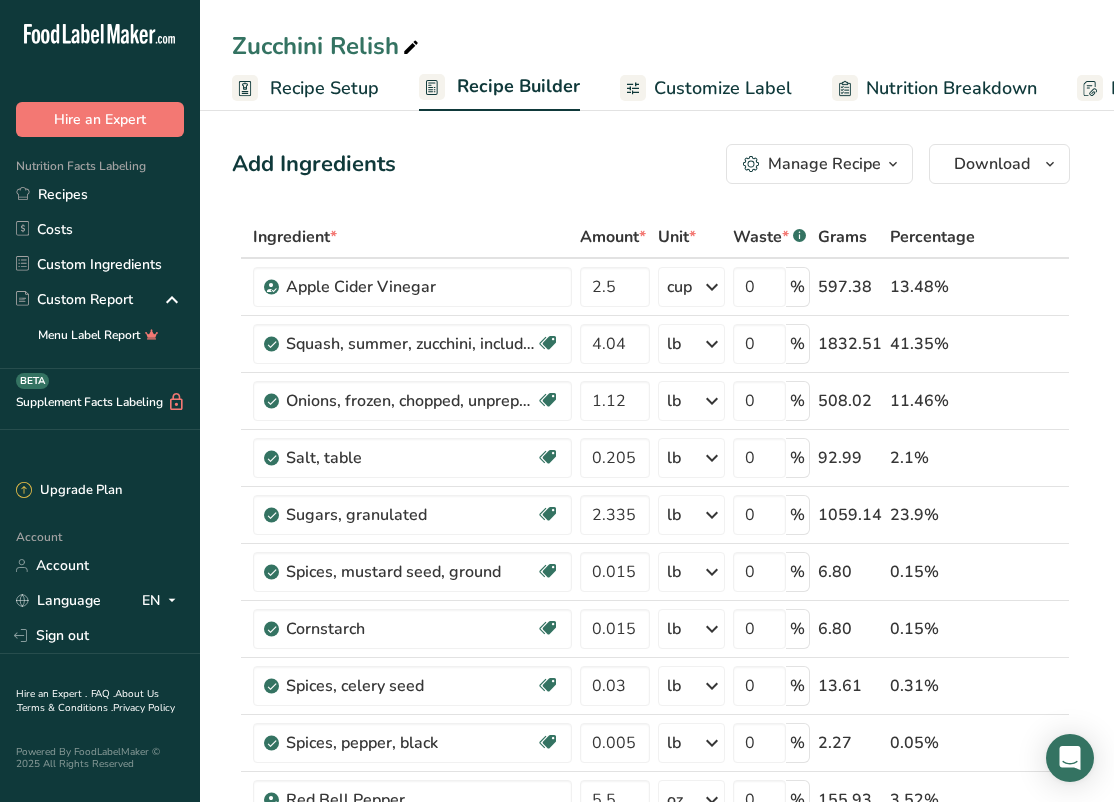 click on "Nutrition Breakdown" at bounding box center (951, 88) 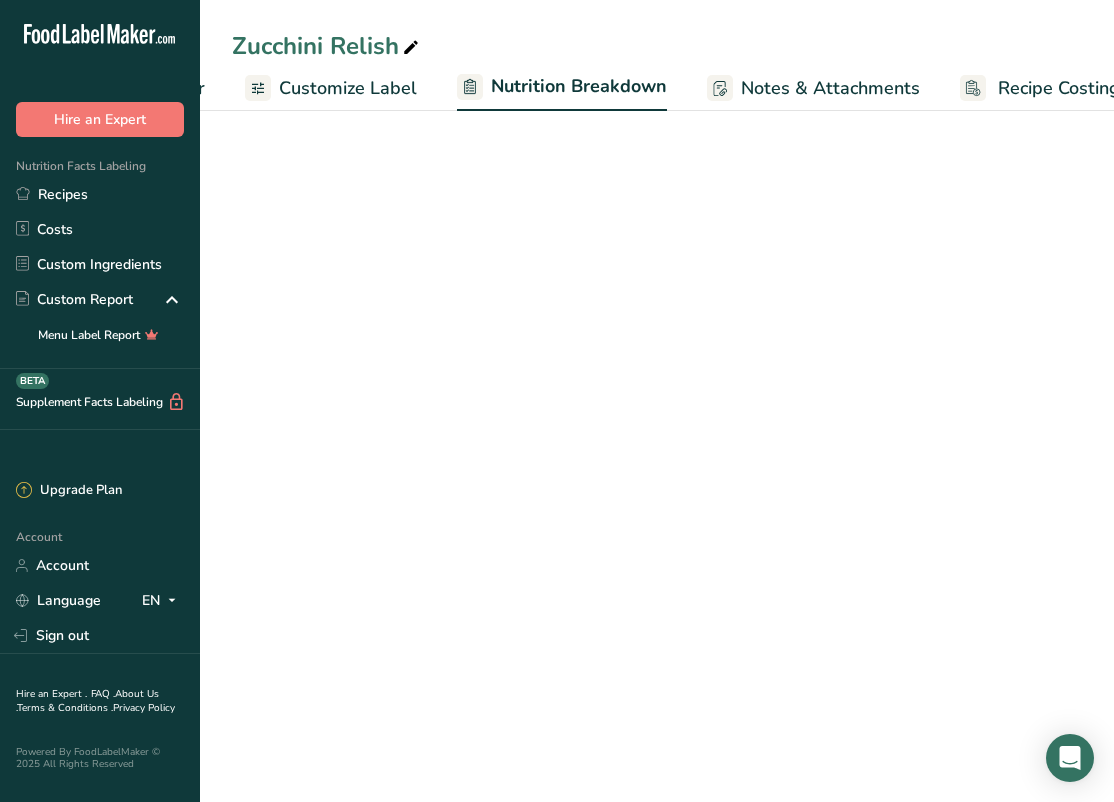 select on "Calories" 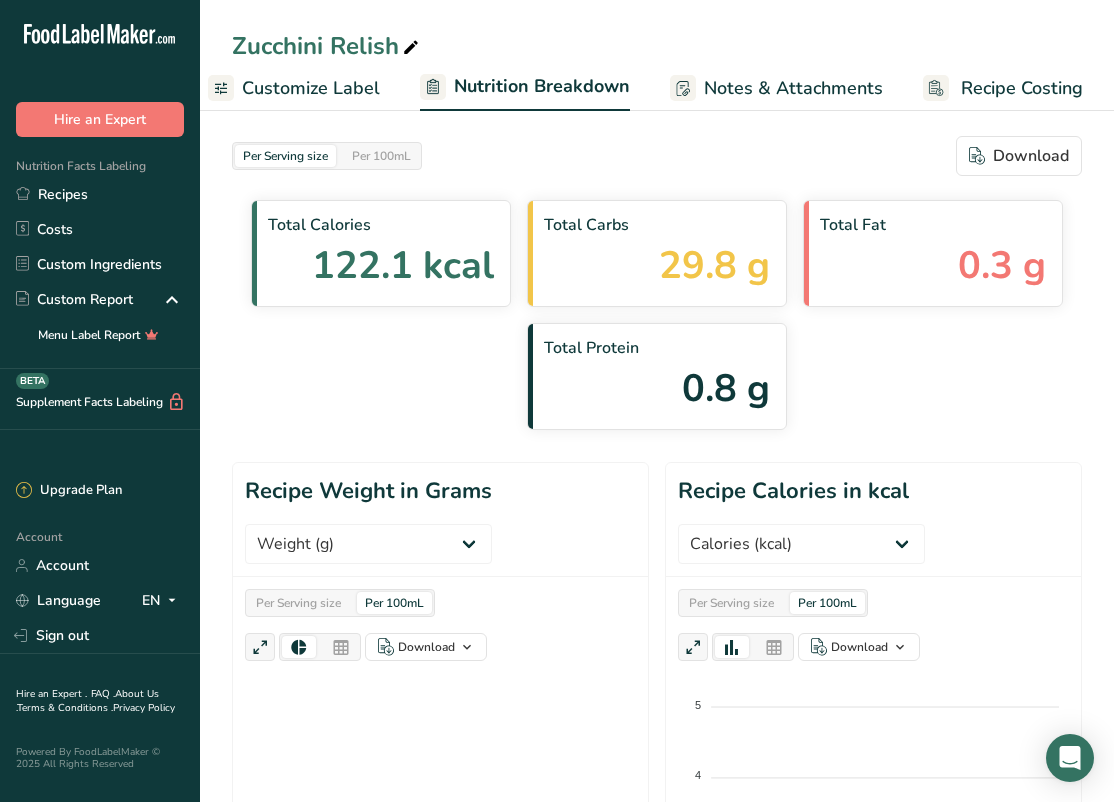 click on "Customize Label" at bounding box center (311, 88) 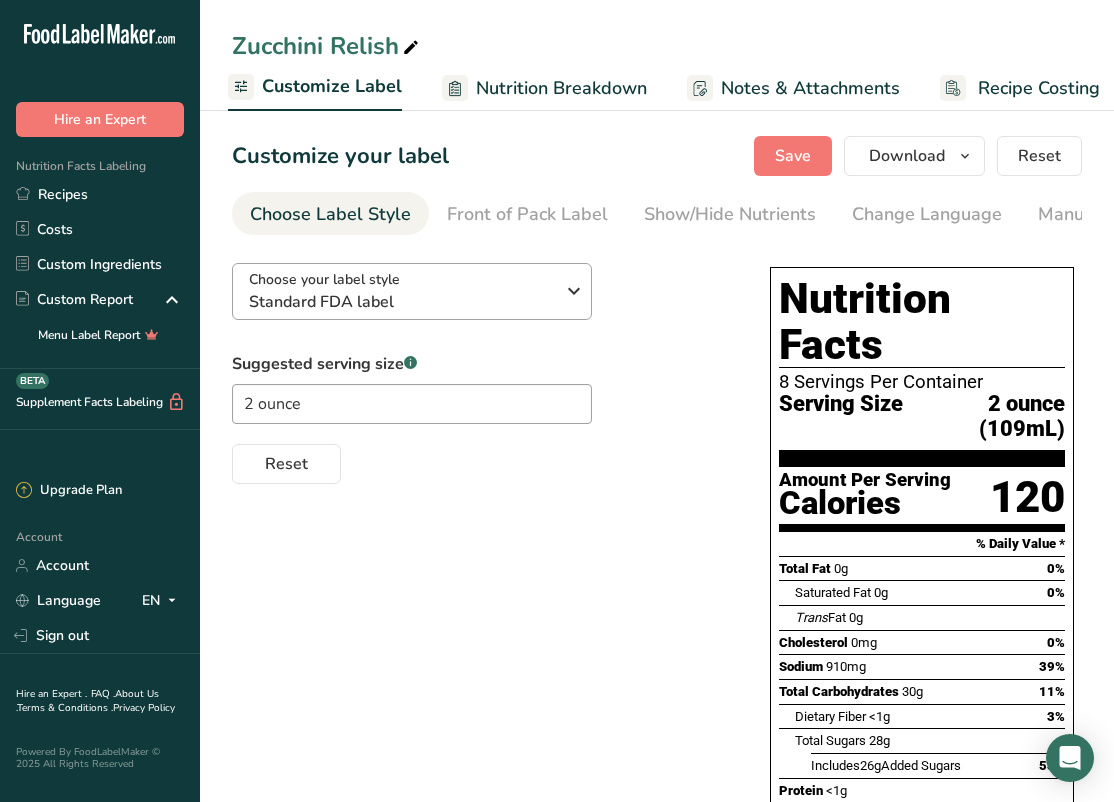click on "Choose your label style
Standard FDA label" at bounding box center (409, 291) 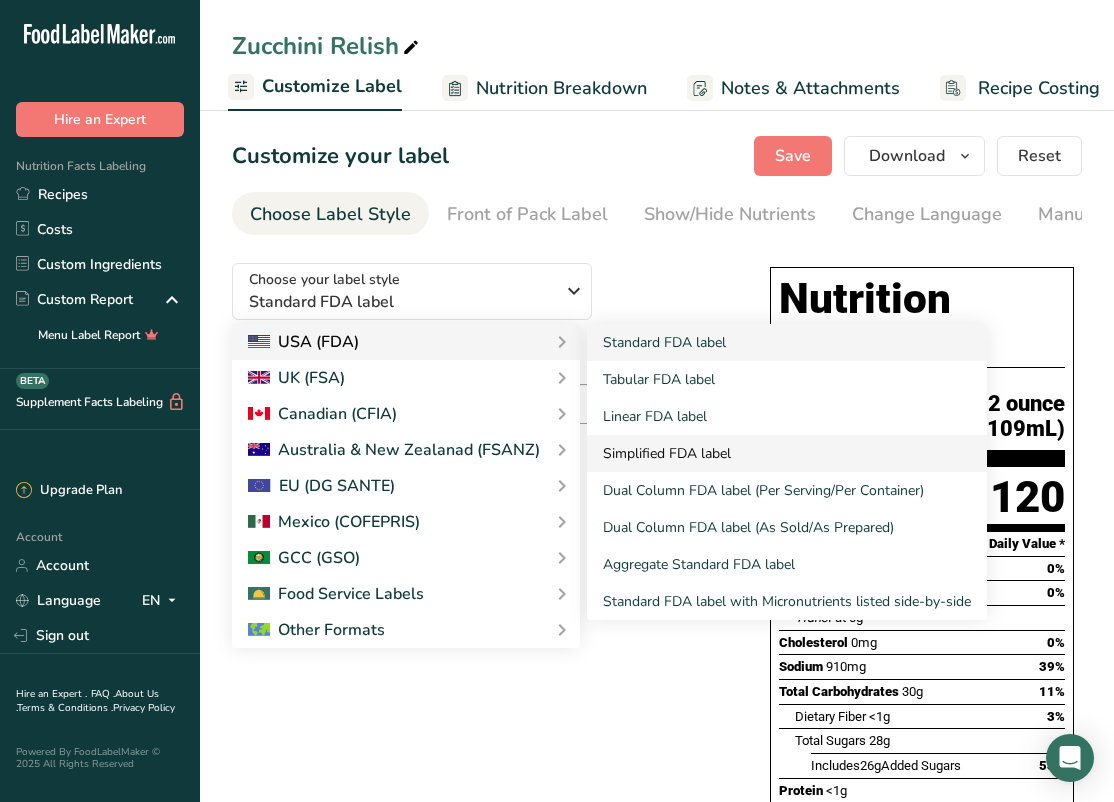 click on "Simplified FDA label" at bounding box center [787, 453] 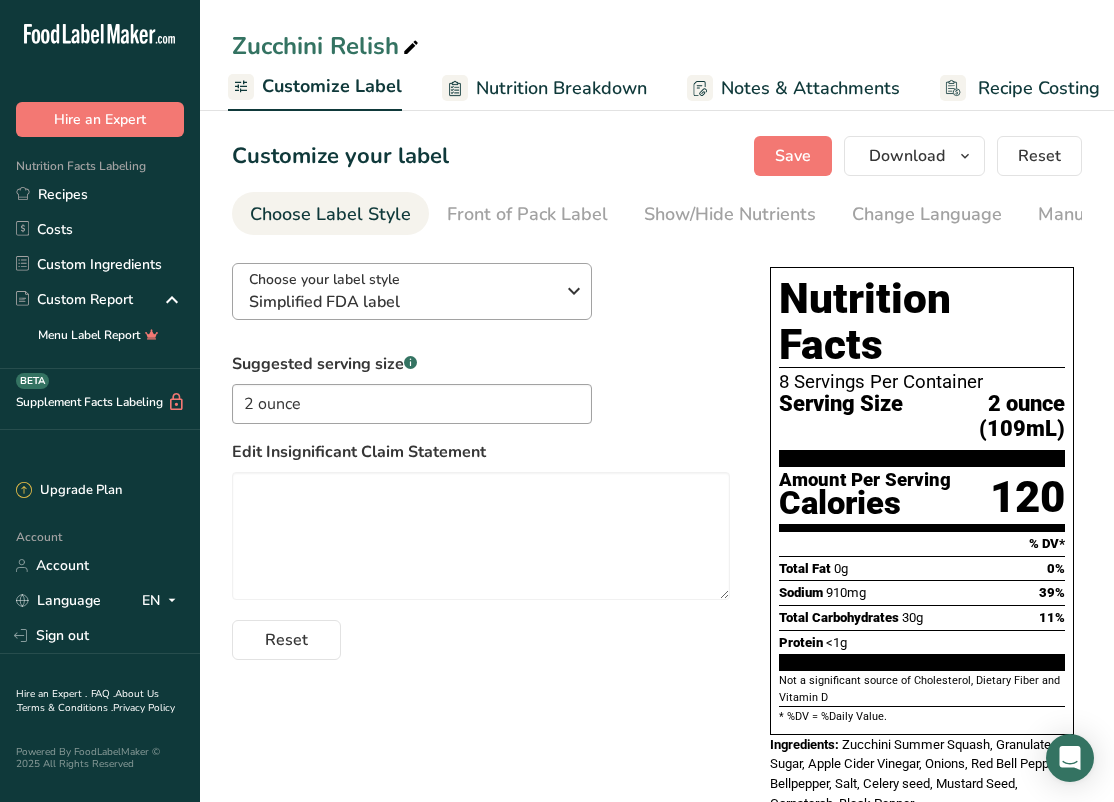 click at bounding box center [574, 291] 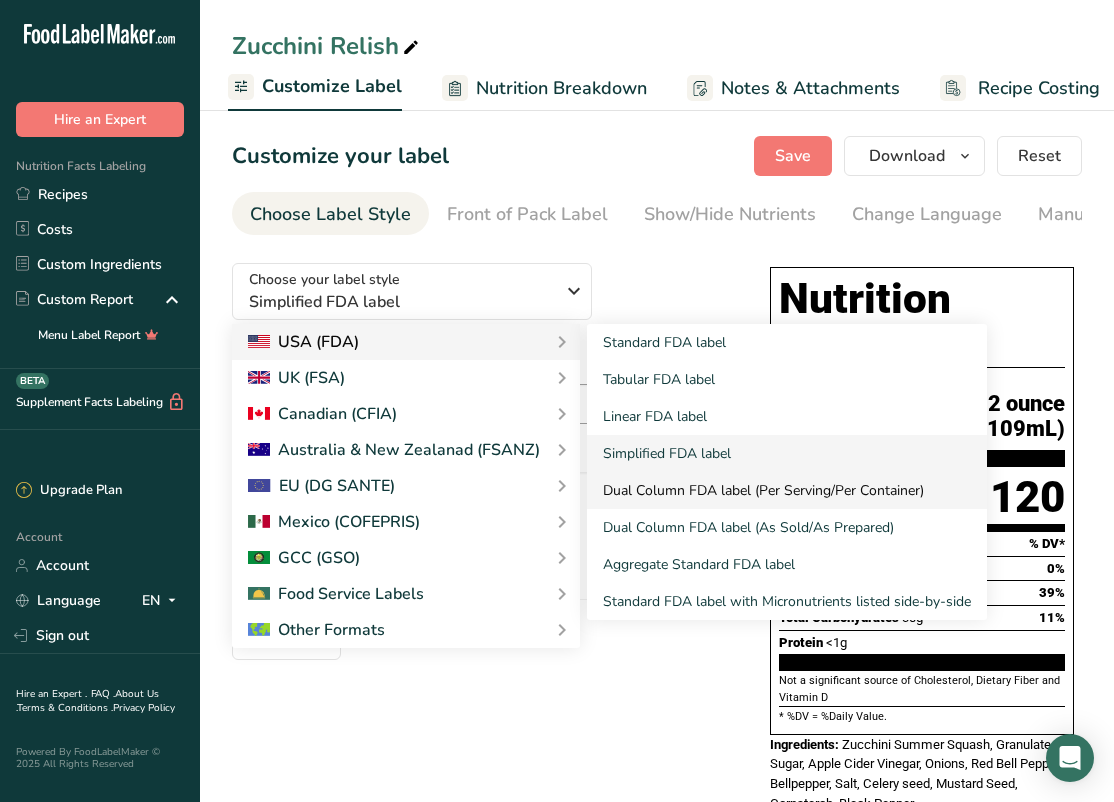 click on "Dual Column FDA label (Per Serving/Per Container)" at bounding box center [787, 490] 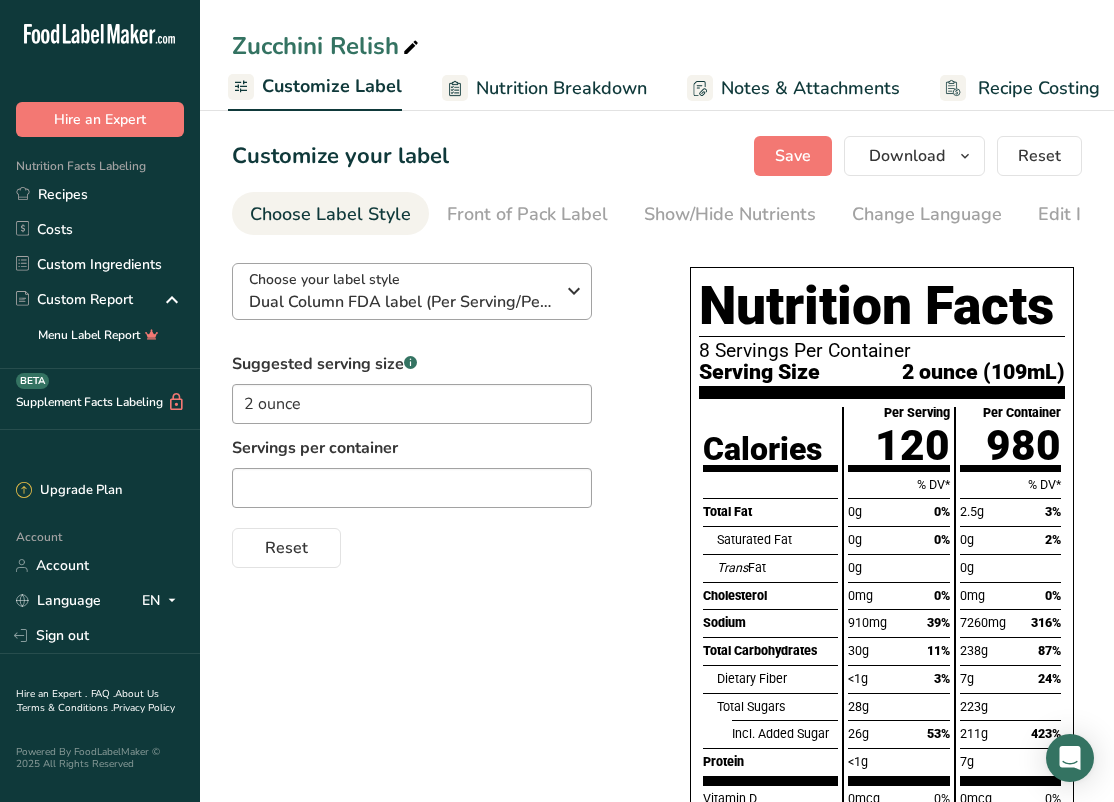 click at bounding box center [574, 291] 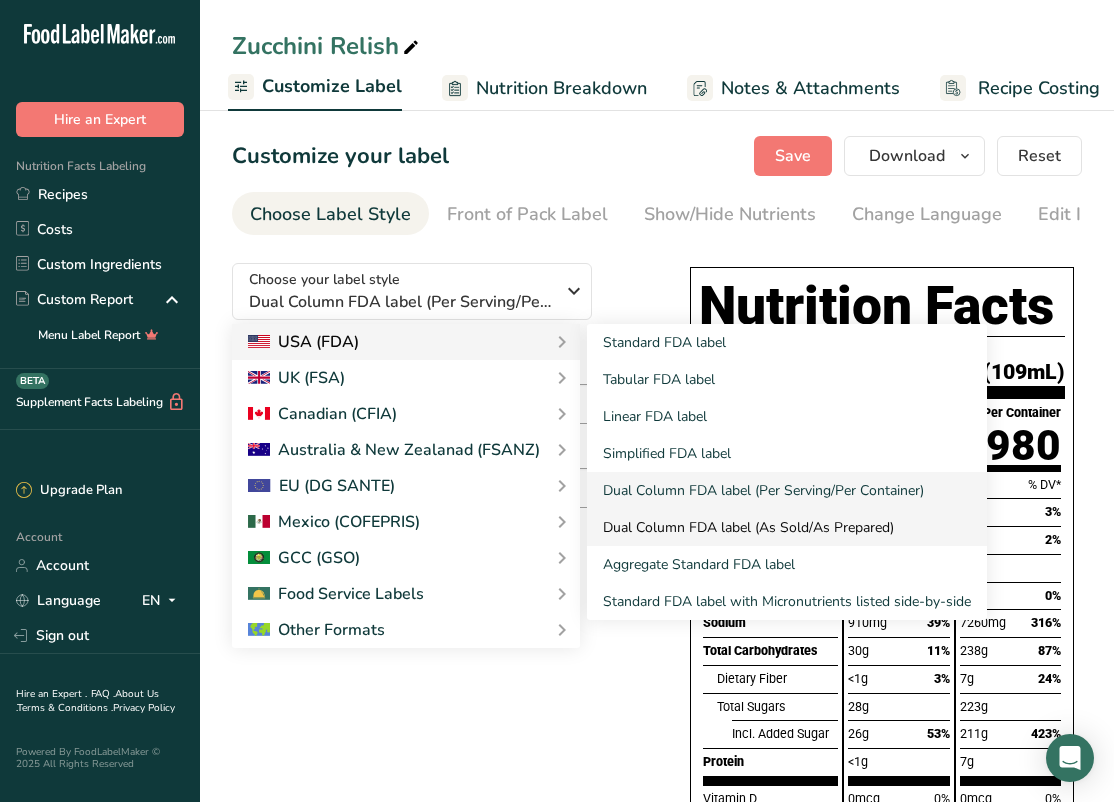 click on "Dual Column FDA label (As Sold/As Prepared)" at bounding box center [787, 527] 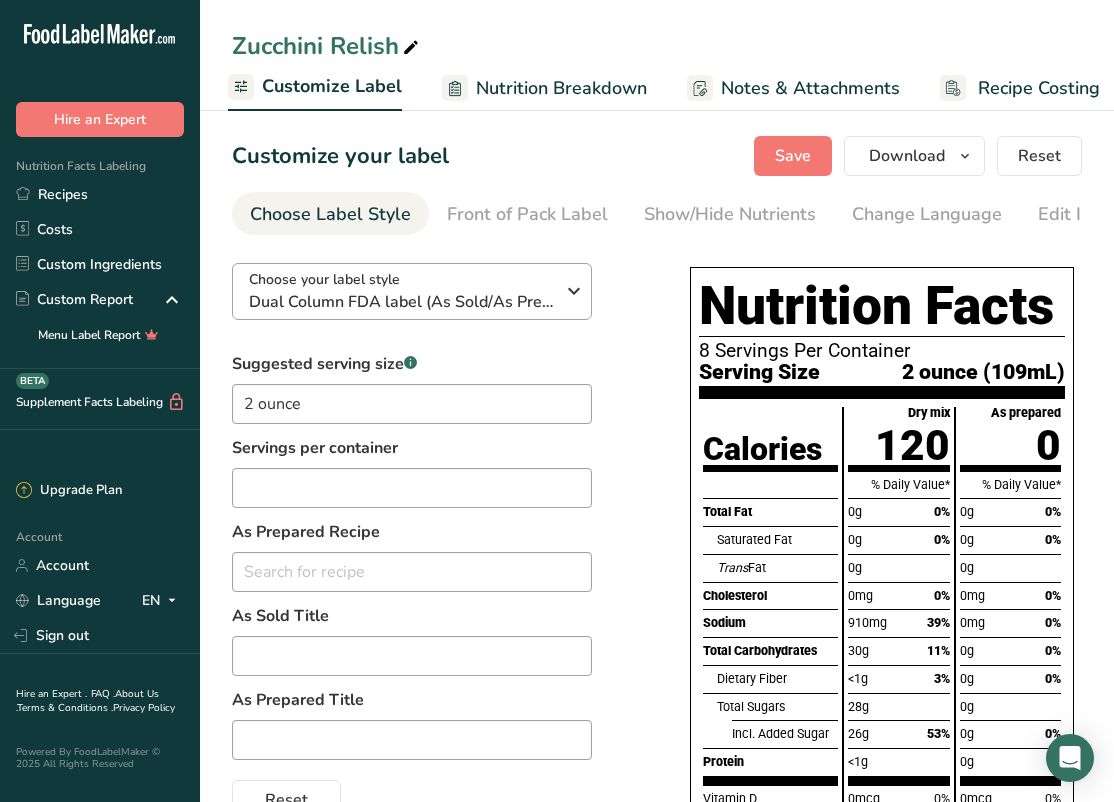 click at bounding box center [574, 291] 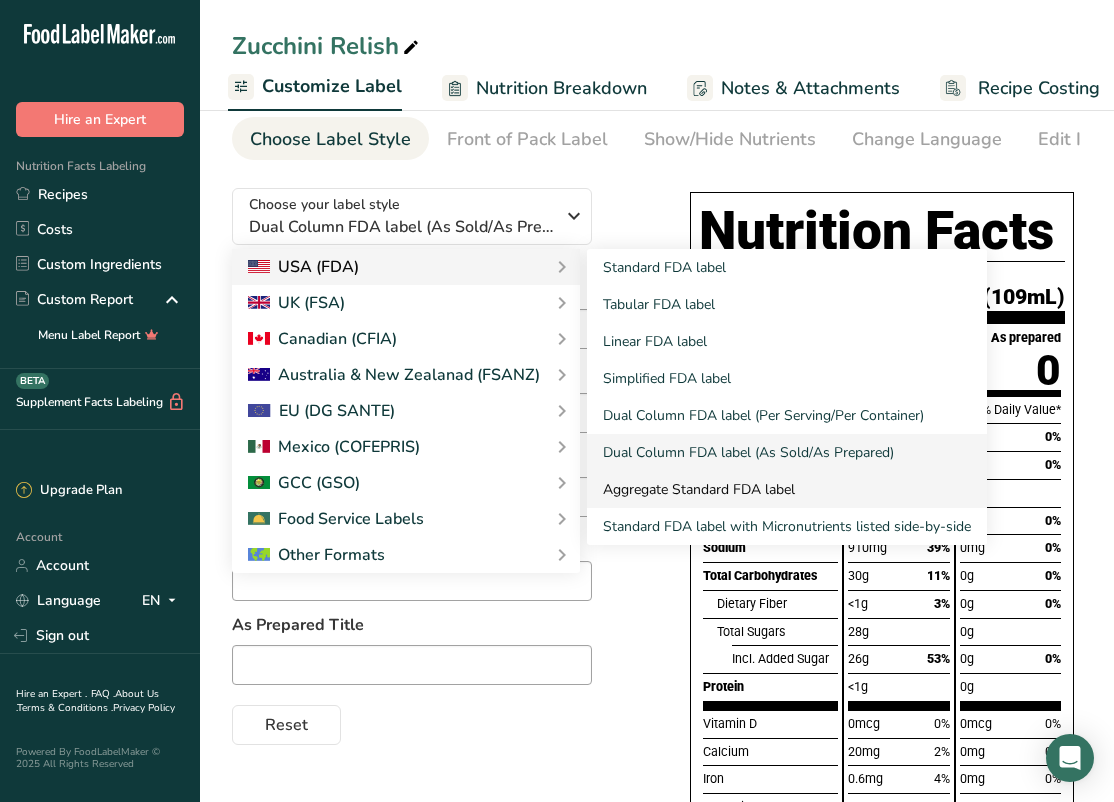 scroll, scrollTop: 91, scrollLeft: 0, axis: vertical 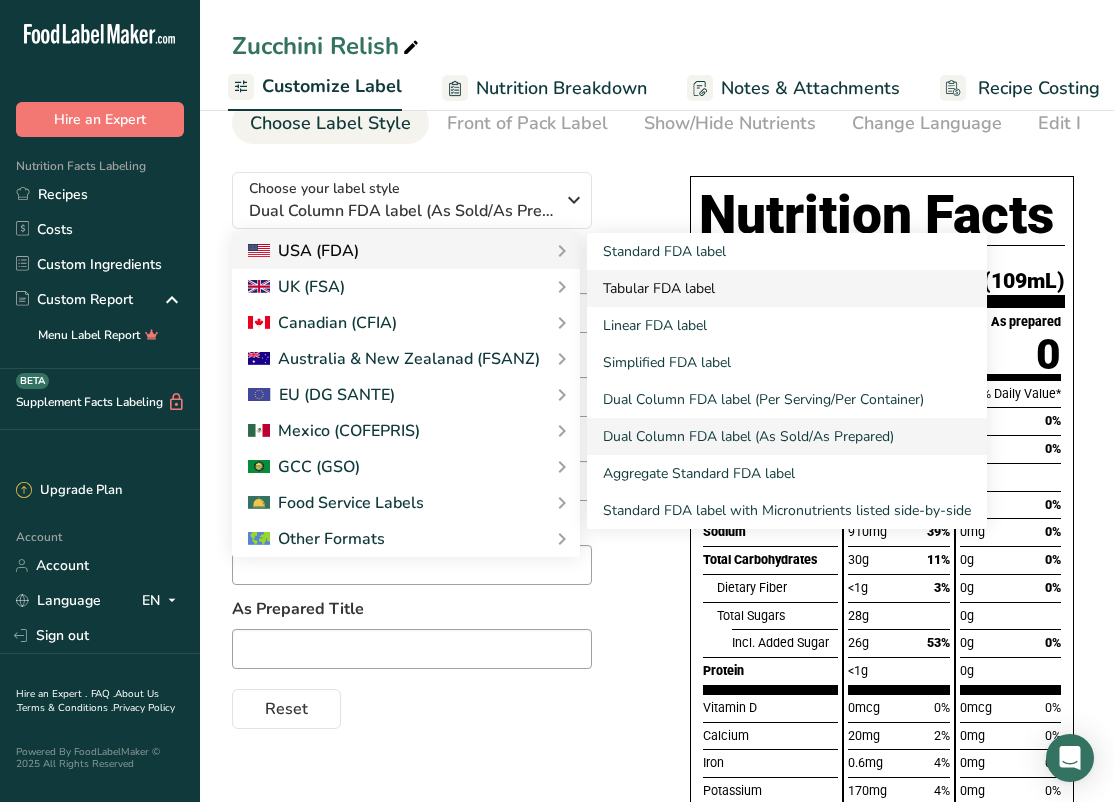 click on "Tabular FDA label" at bounding box center [787, 288] 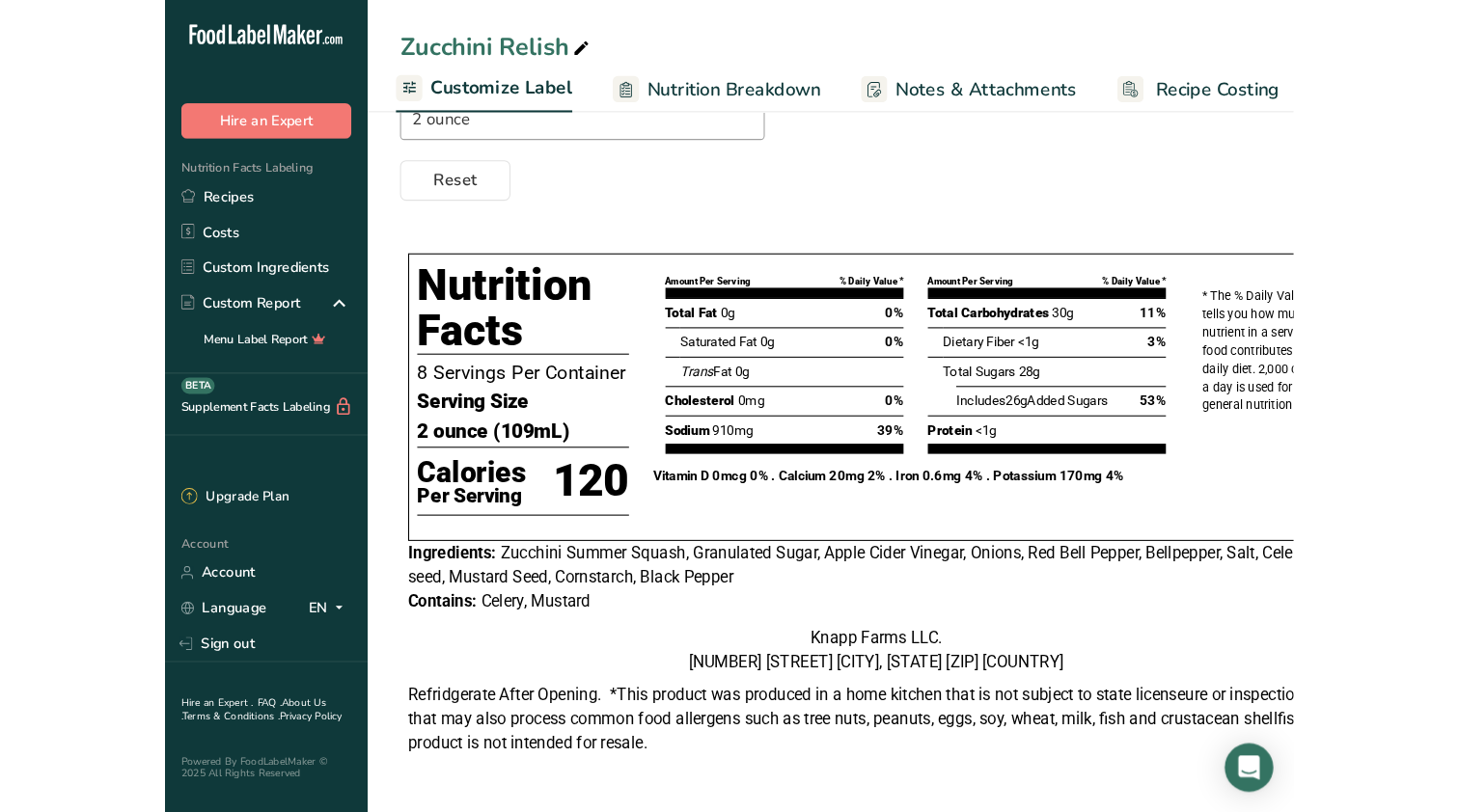scroll, scrollTop: 263, scrollLeft: 0, axis: vertical 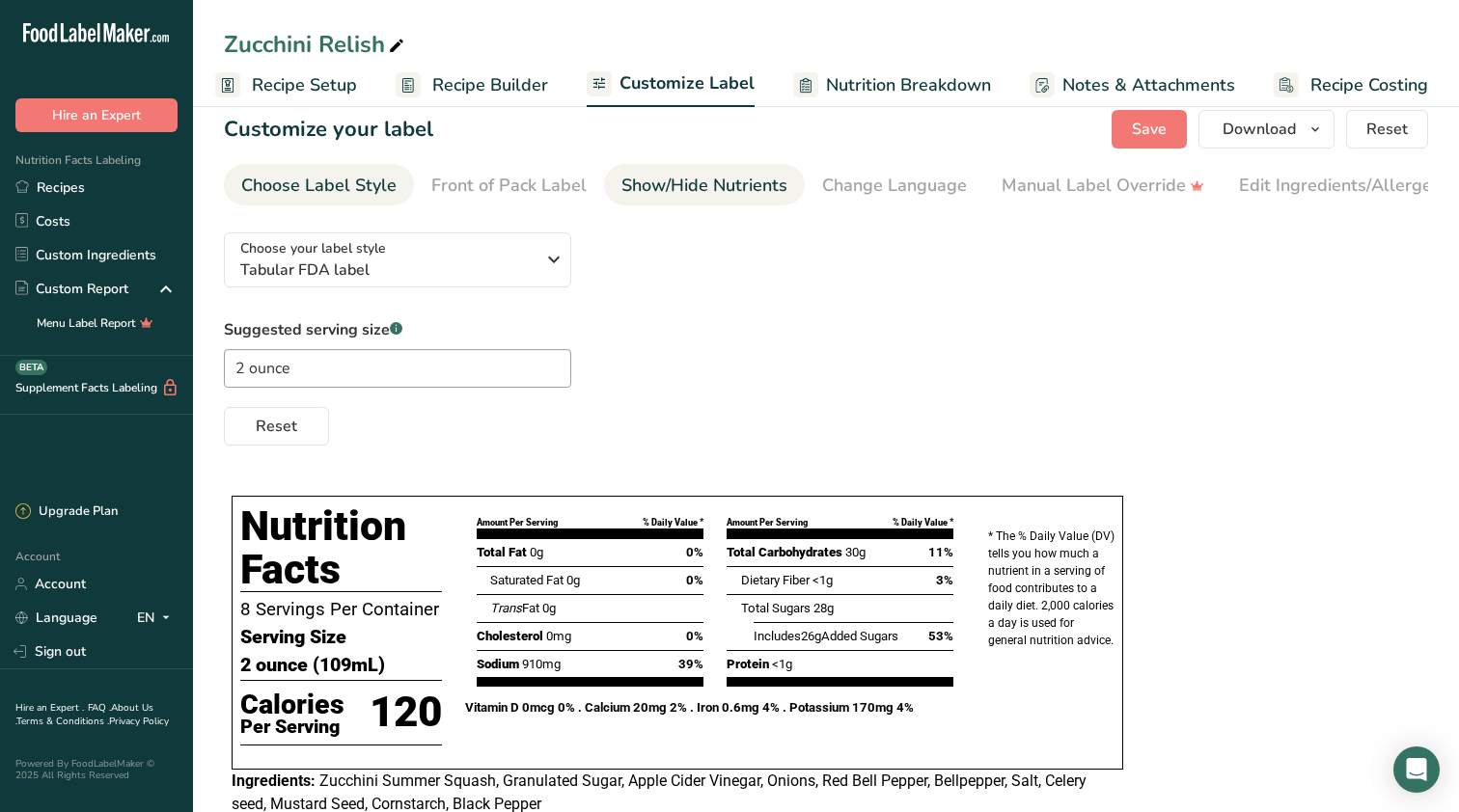 click on "Show/Hide Nutrients" at bounding box center (704, 185) 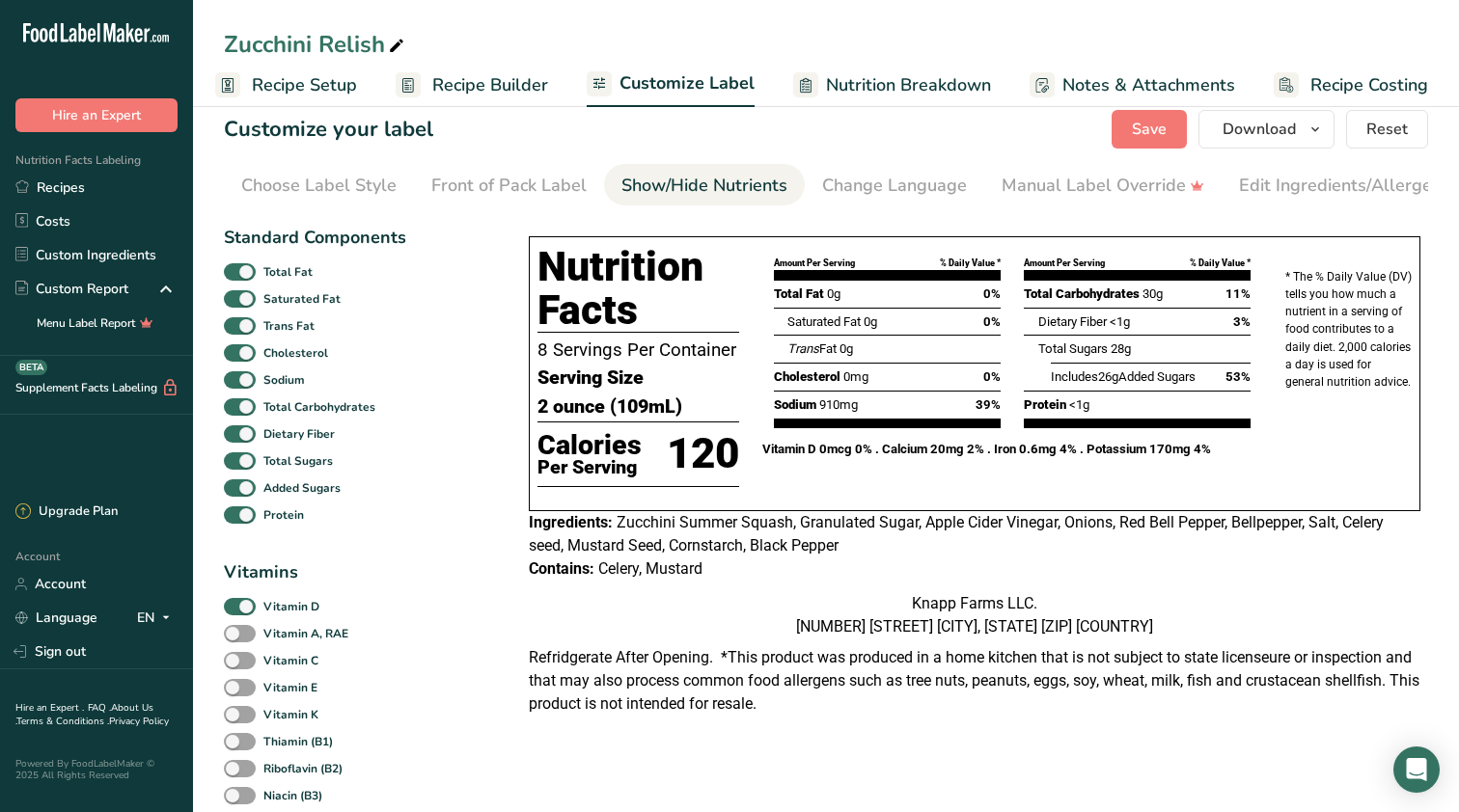 scroll, scrollTop: 0, scrollLeft: 221, axis: horizontal 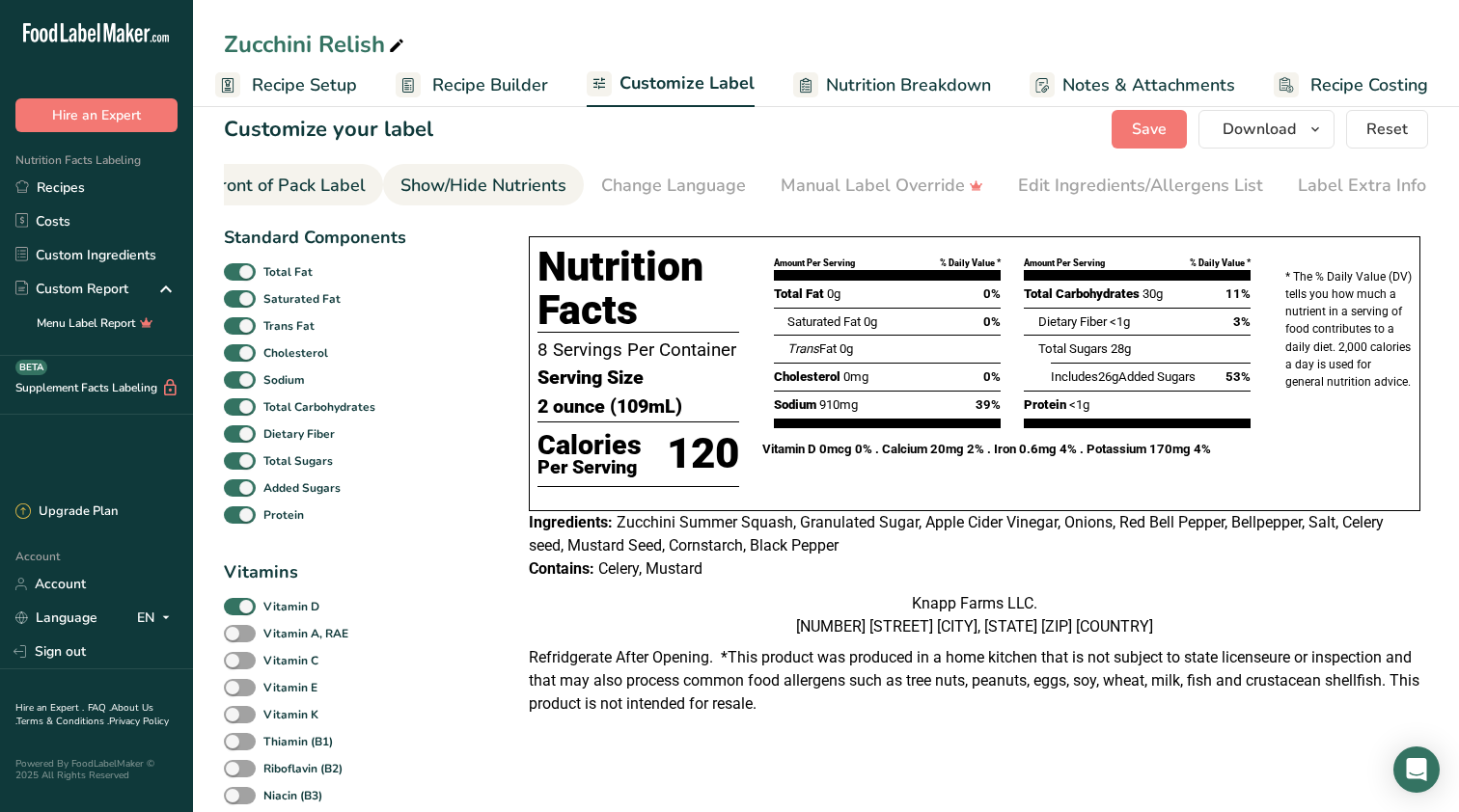 click on "Front of Pack Label" at bounding box center [288, 185] 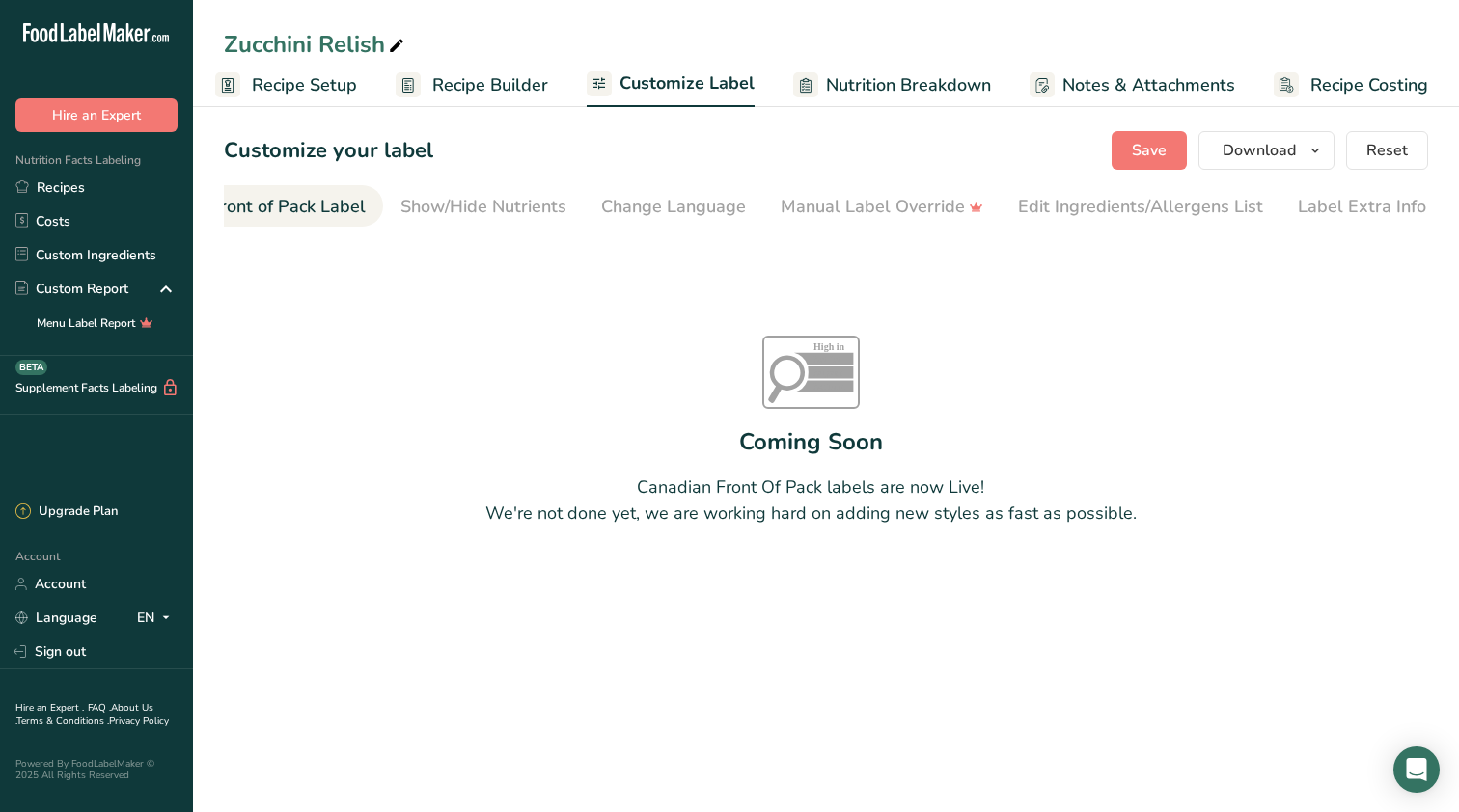 scroll, scrollTop: 0, scrollLeft: 0, axis: both 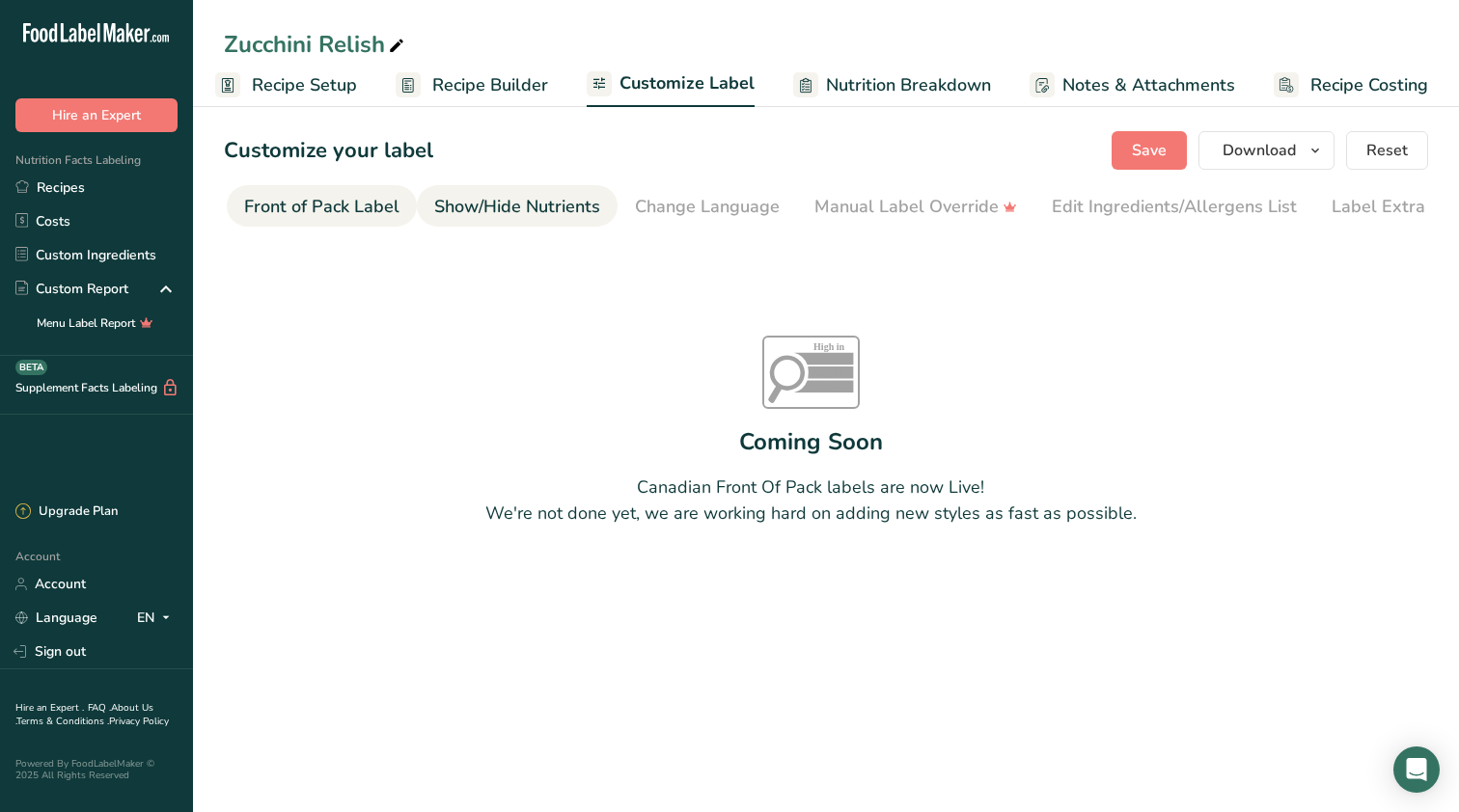 click on "Show/Hide Nutrients" at bounding box center (517, 206) 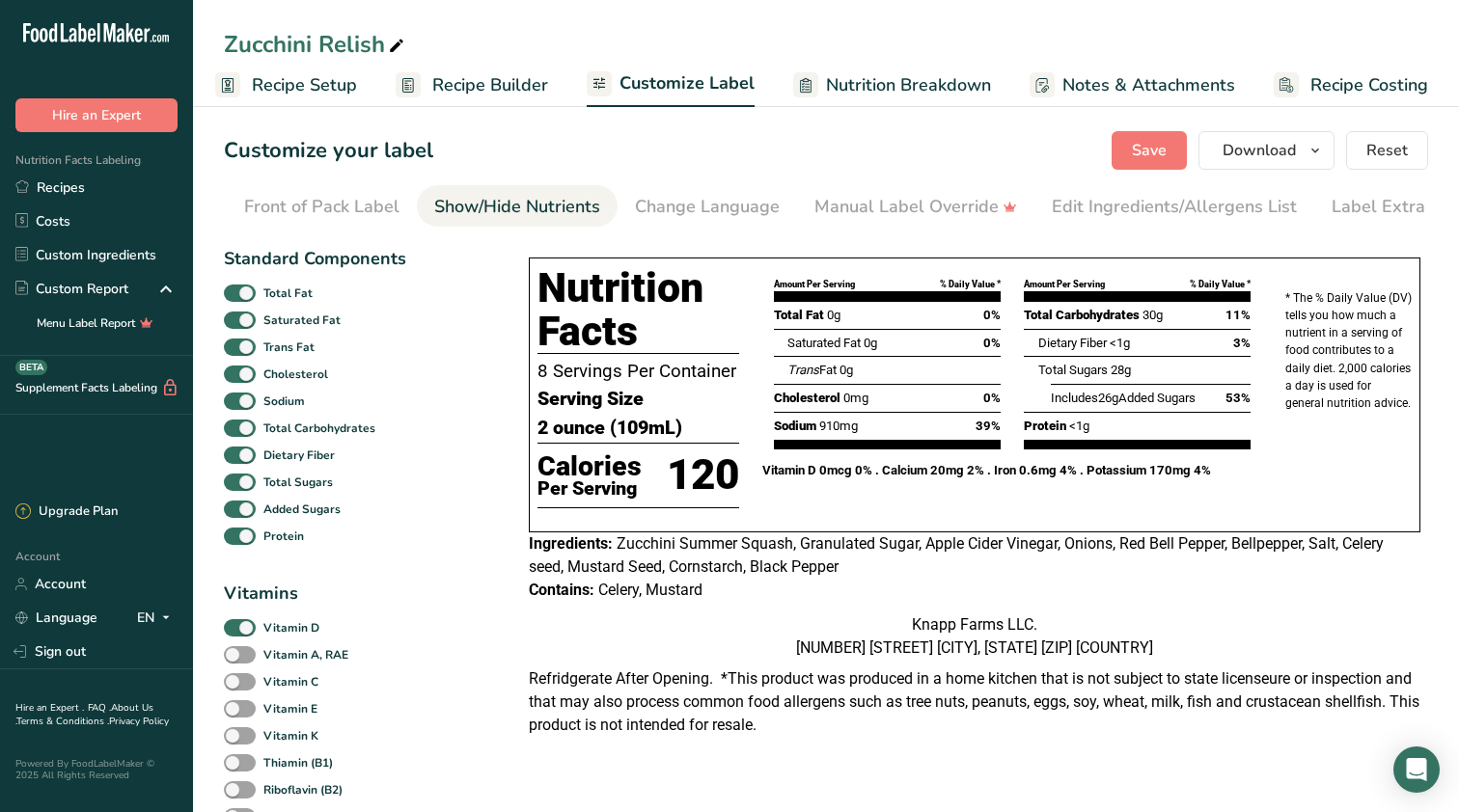 scroll, scrollTop: 0, scrollLeft: 221, axis: horizontal 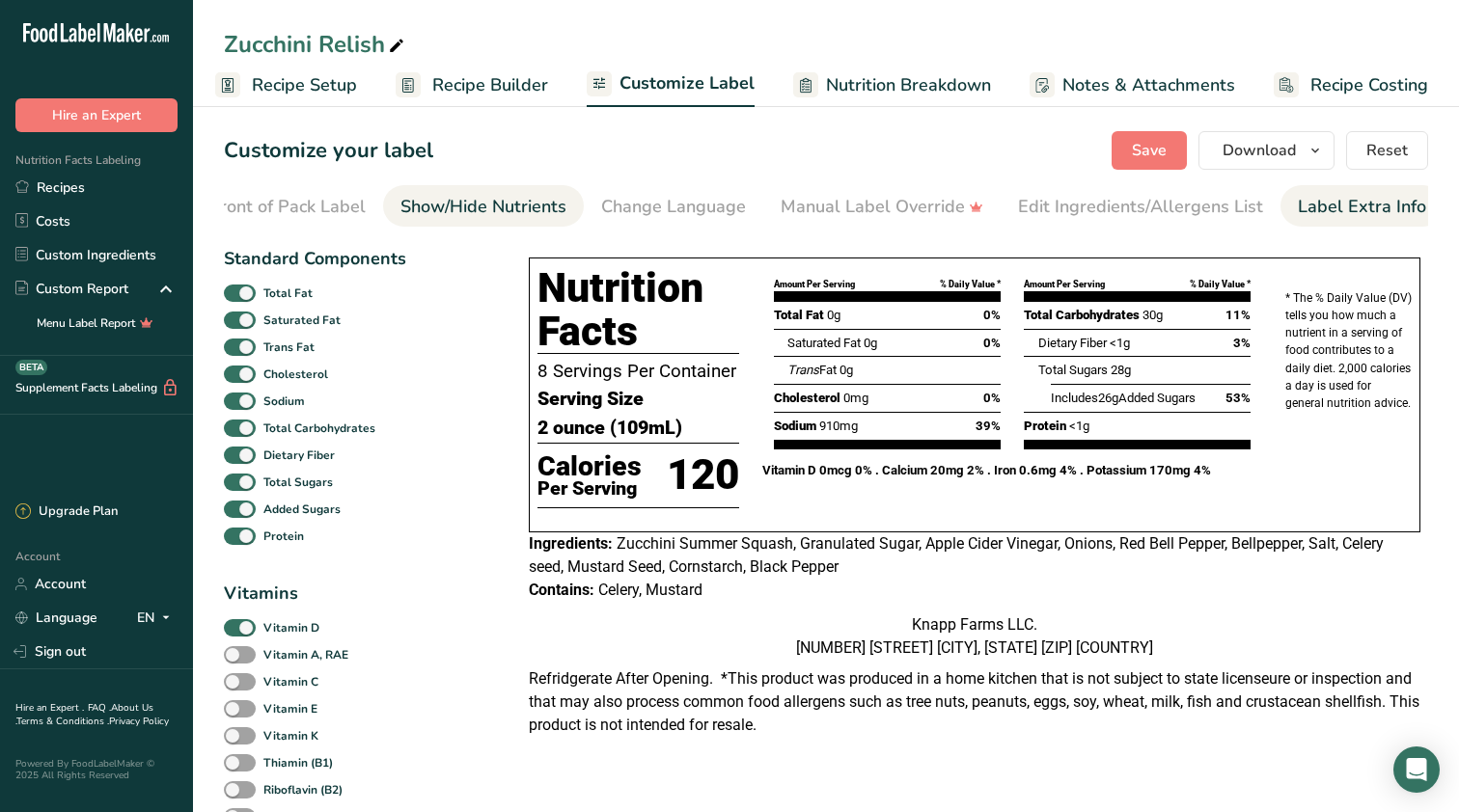 click on "Label Extra Info" at bounding box center (1362, 206) 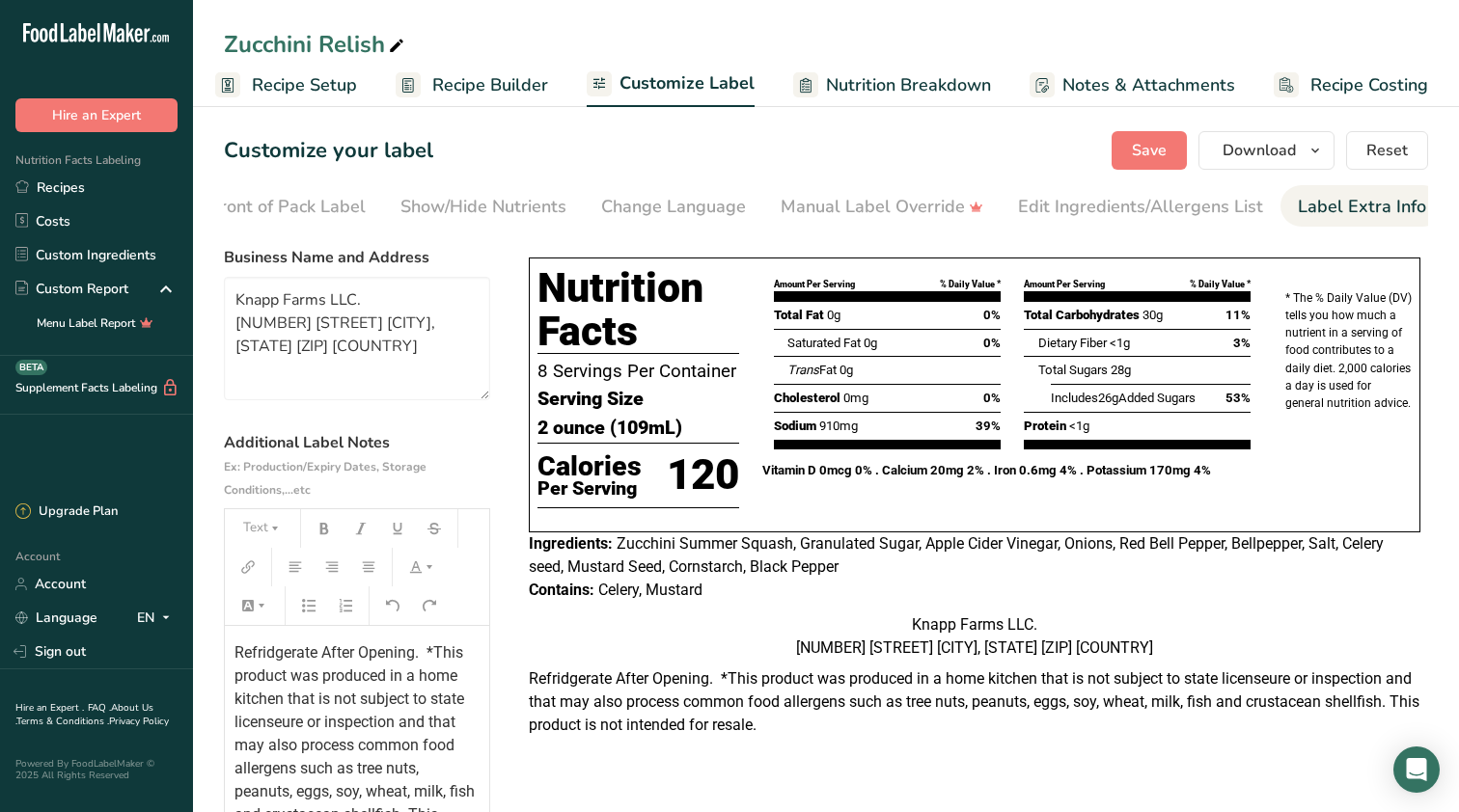 click on "Customize Label" at bounding box center [687, 83] 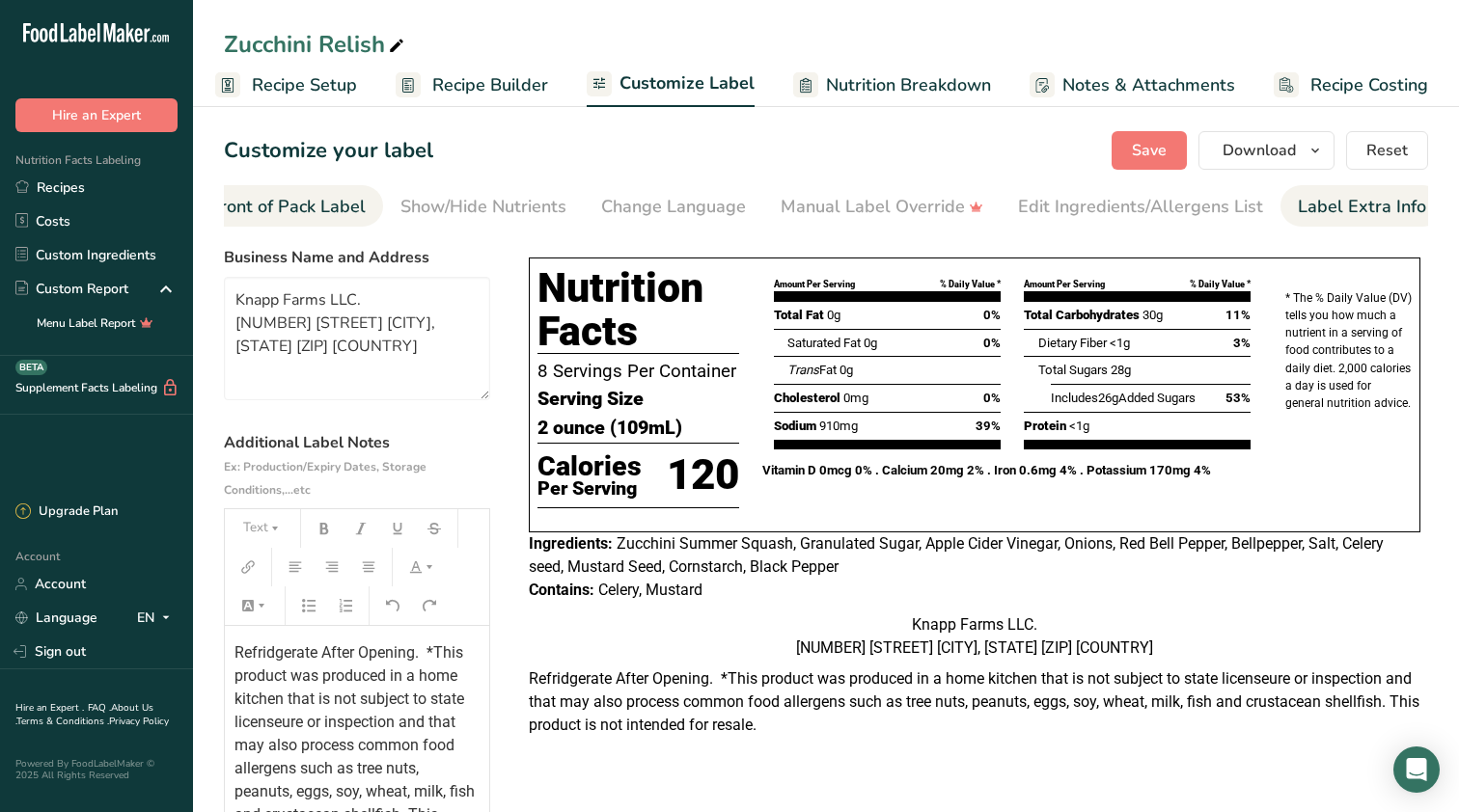 click on "Front of Pack Label" at bounding box center (288, 206) 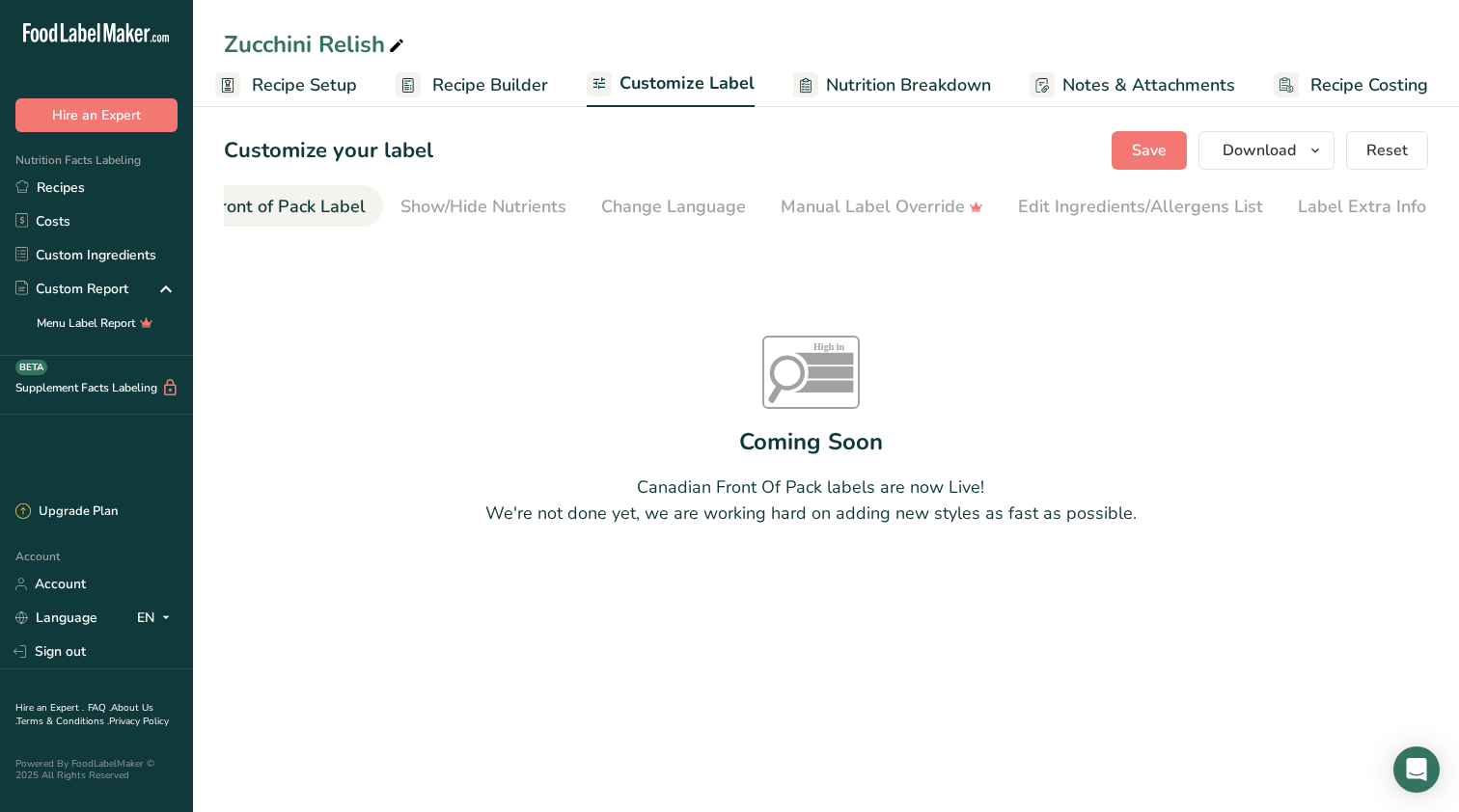 scroll, scrollTop: 0, scrollLeft: 187, axis: horizontal 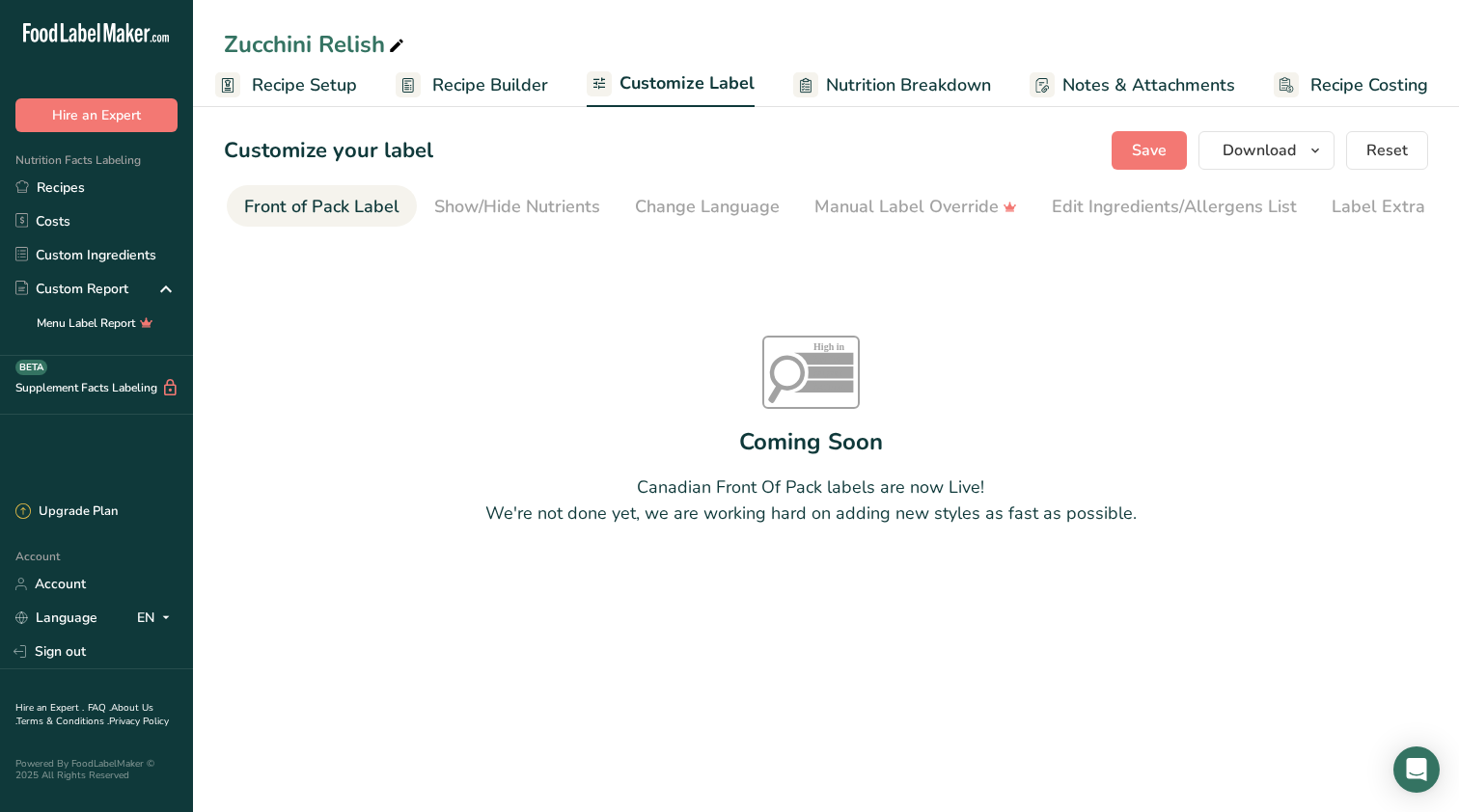 click on "Customize Label" at bounding box center [671, 85] 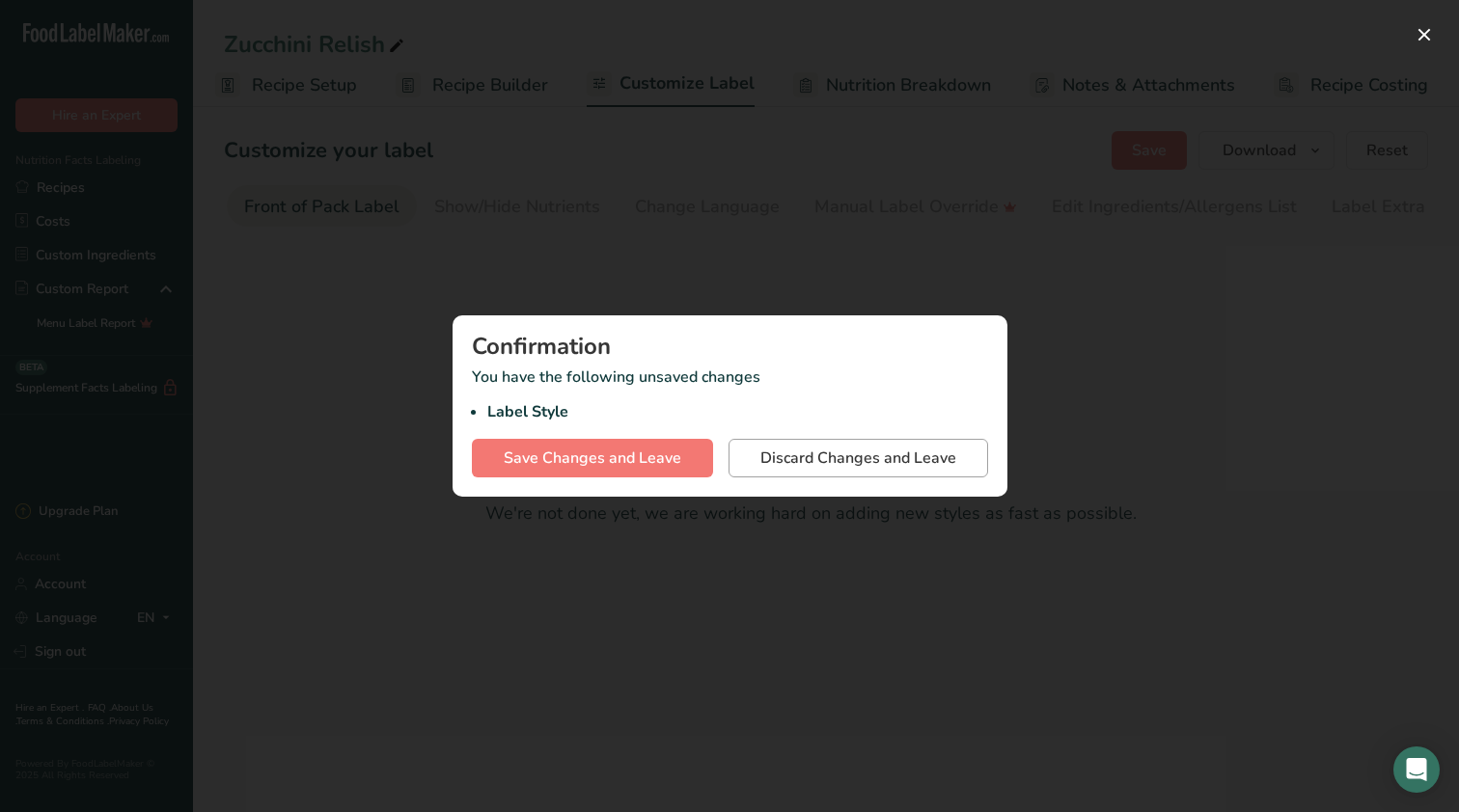 click on "Discard Changes and Leave" at bounding box center [858, 458] 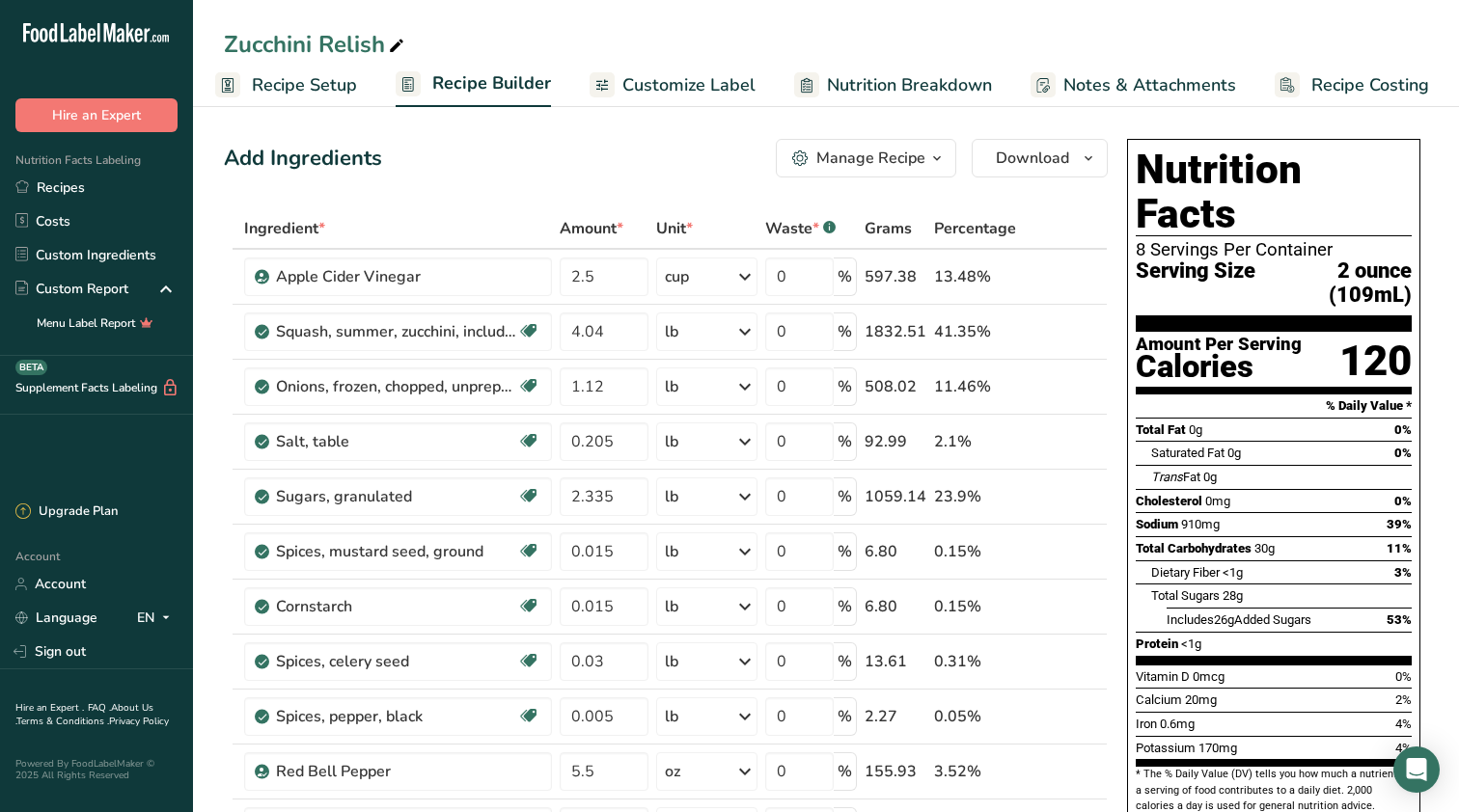 click on "Customize Label" at bounding box center [689, 85] 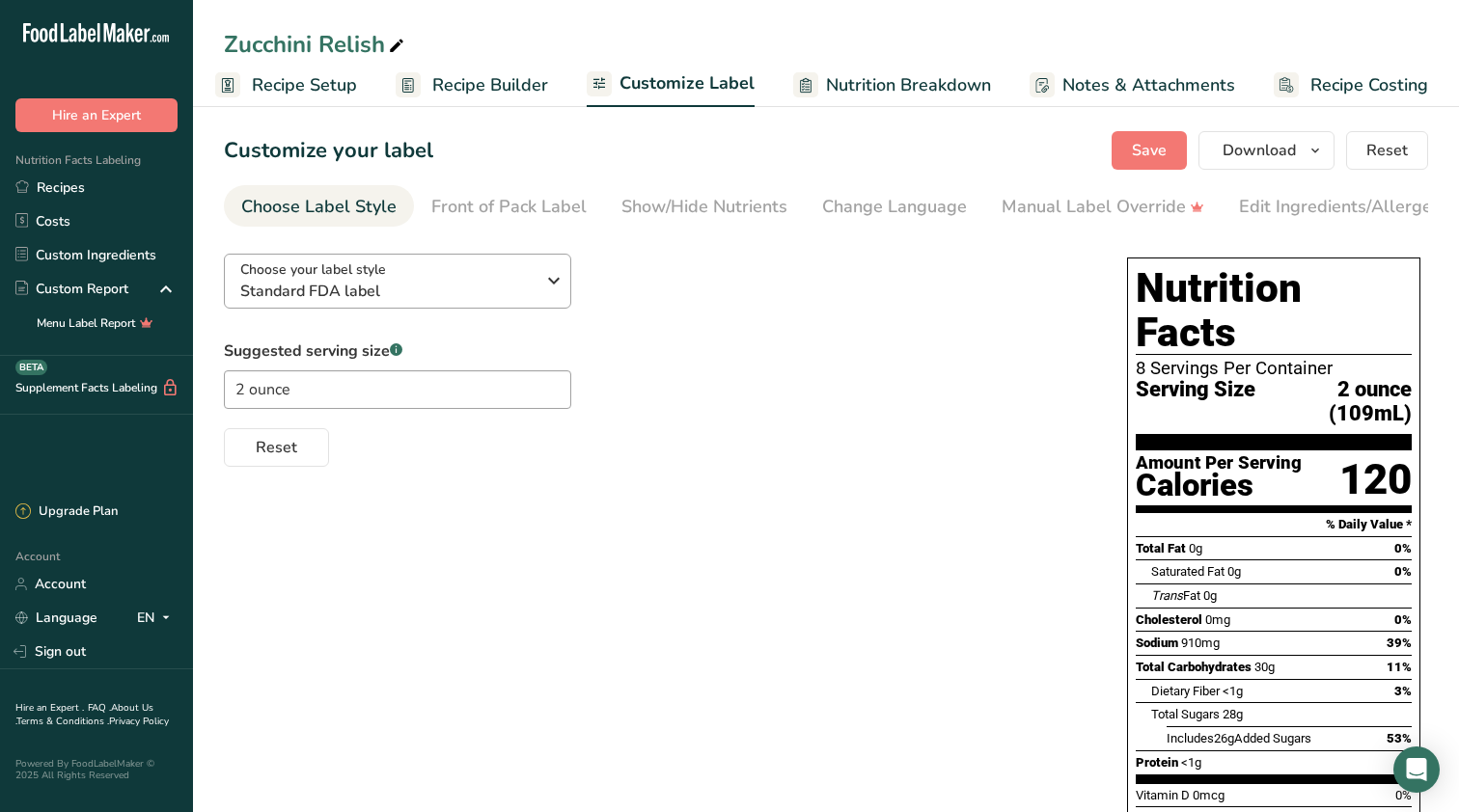 click at bounding box center (554, 281) 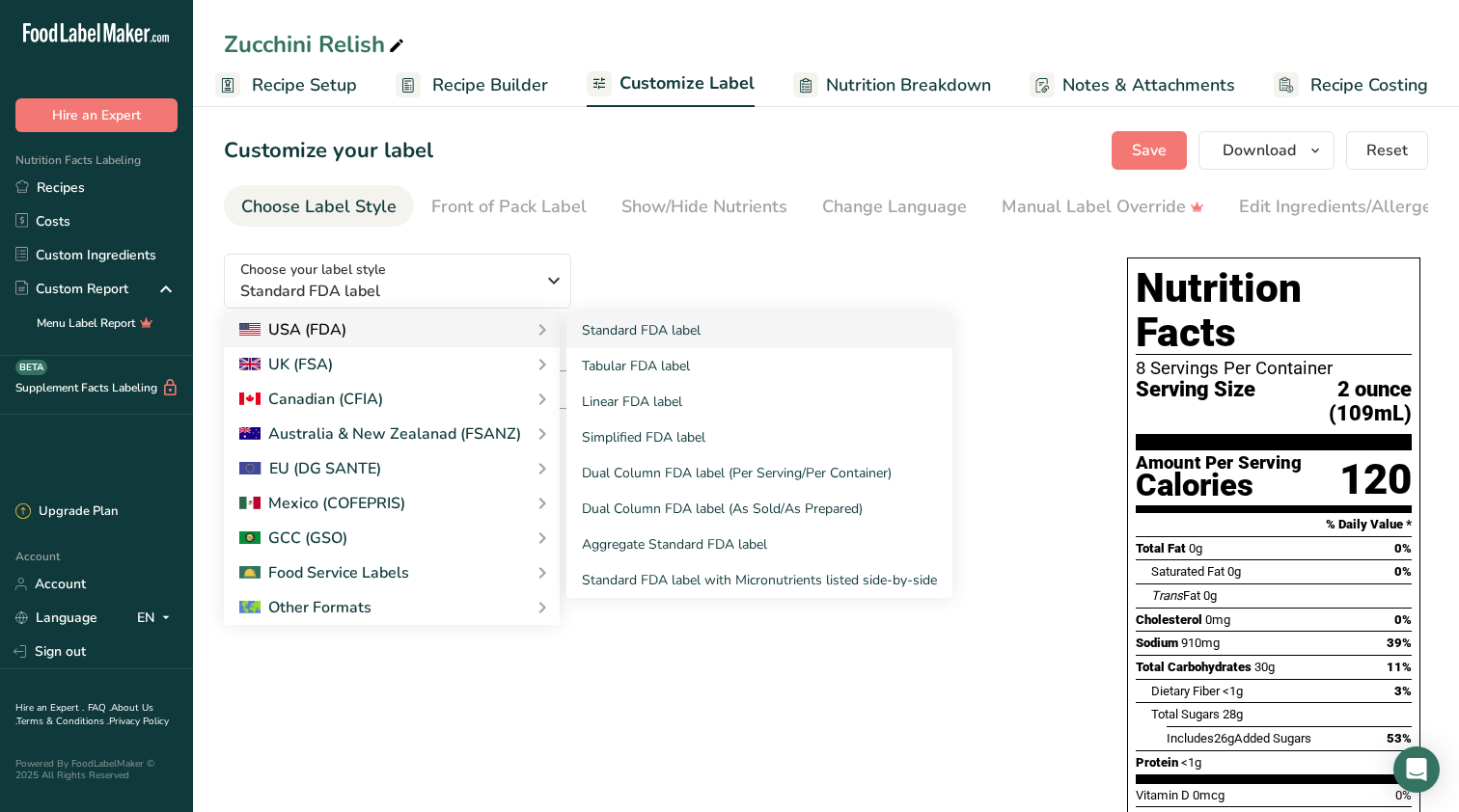 click at bounding box center (542, 330) 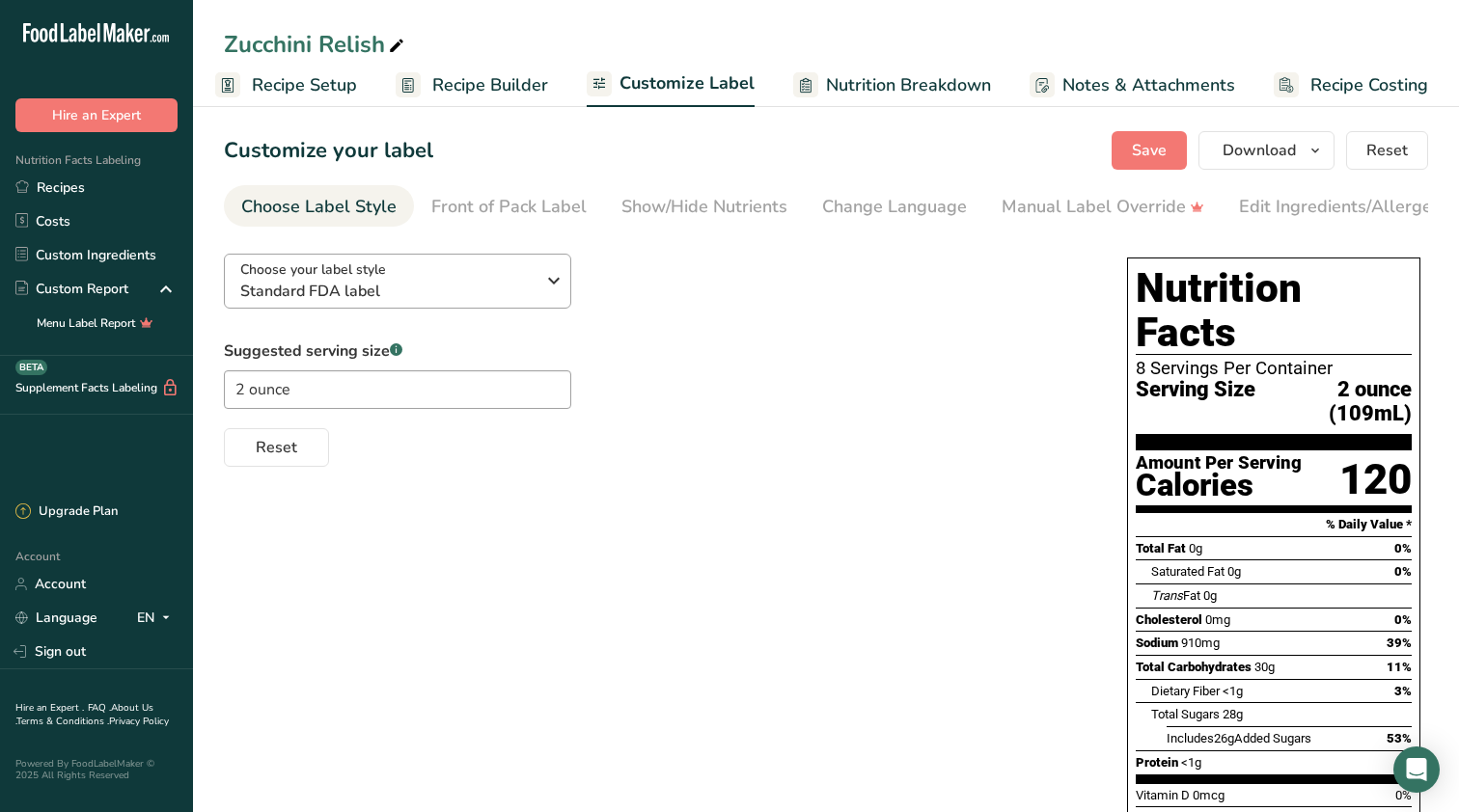 click at bounding box center (554, 281) 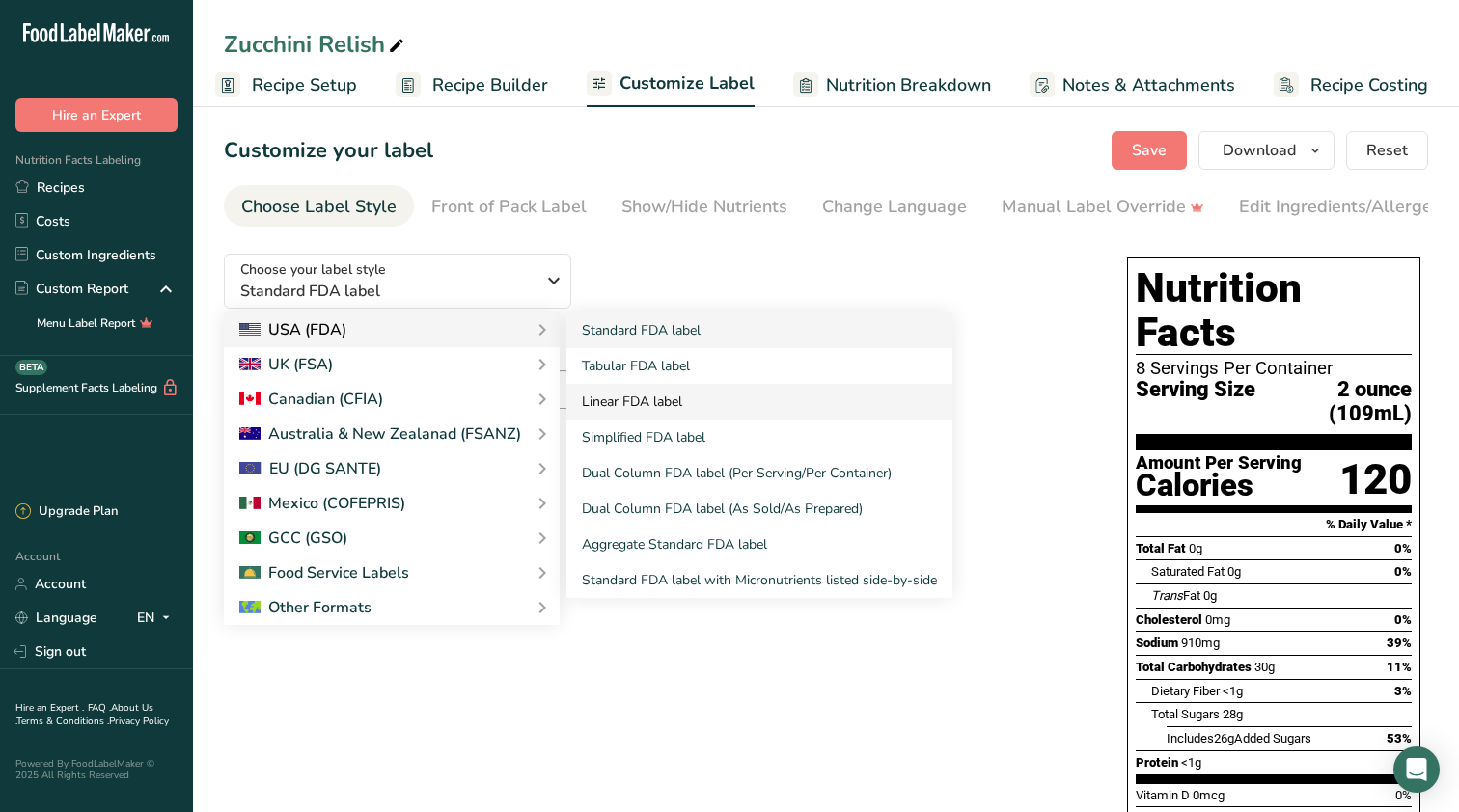 click on "Linear FDA label" at bounding box center [759, 401] 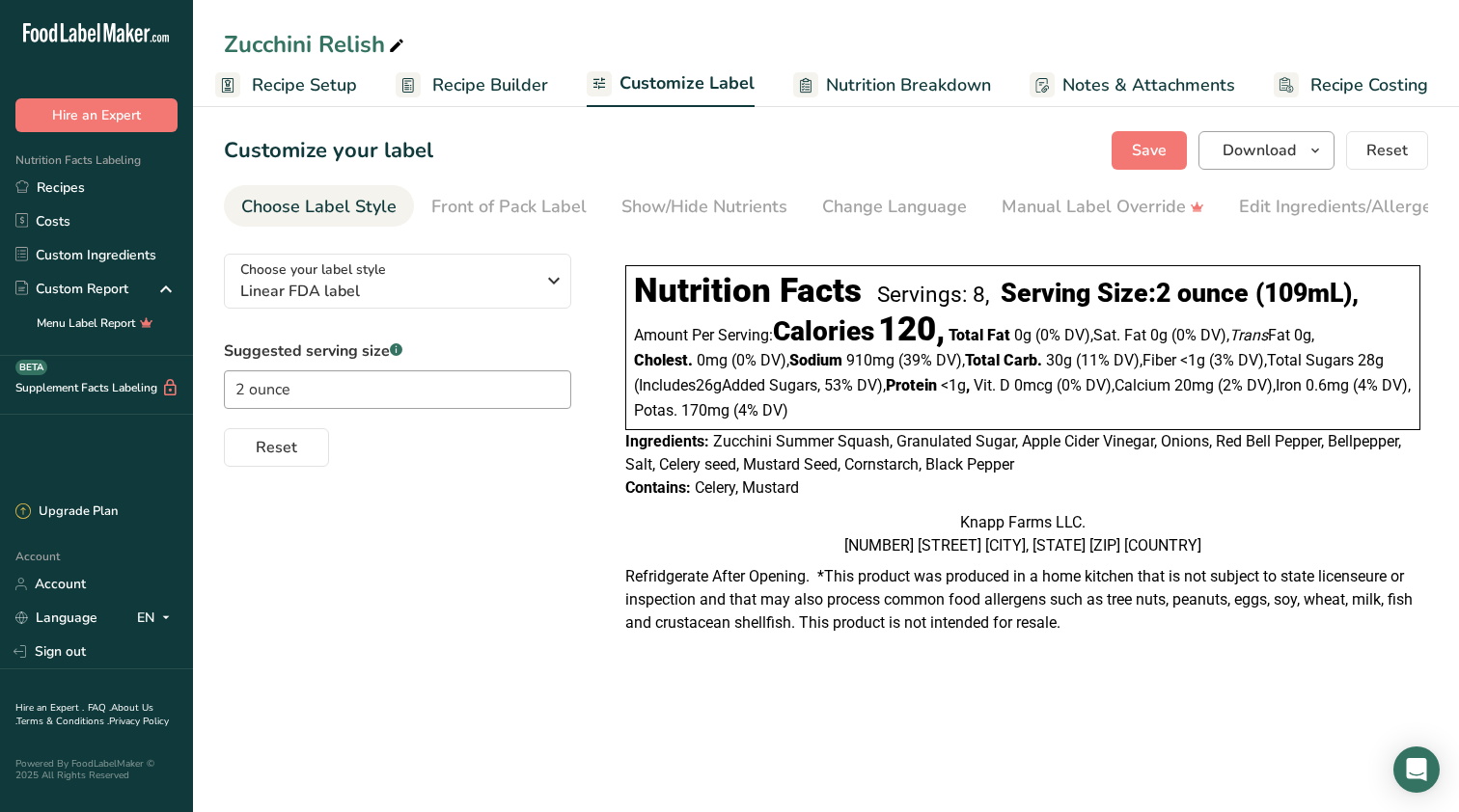 click at bounding box center [1315, 150] 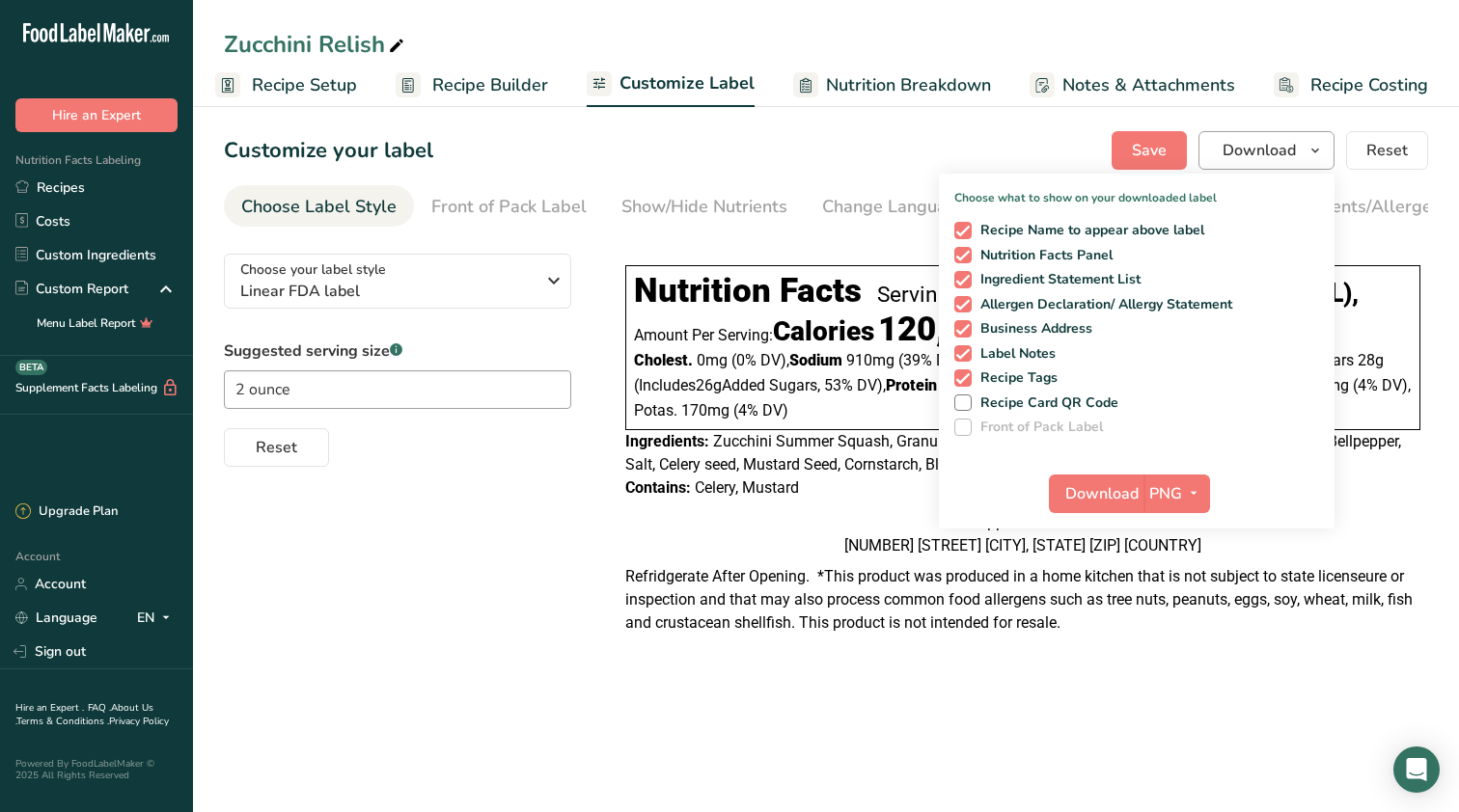 click at bounding box center (1315, 150) 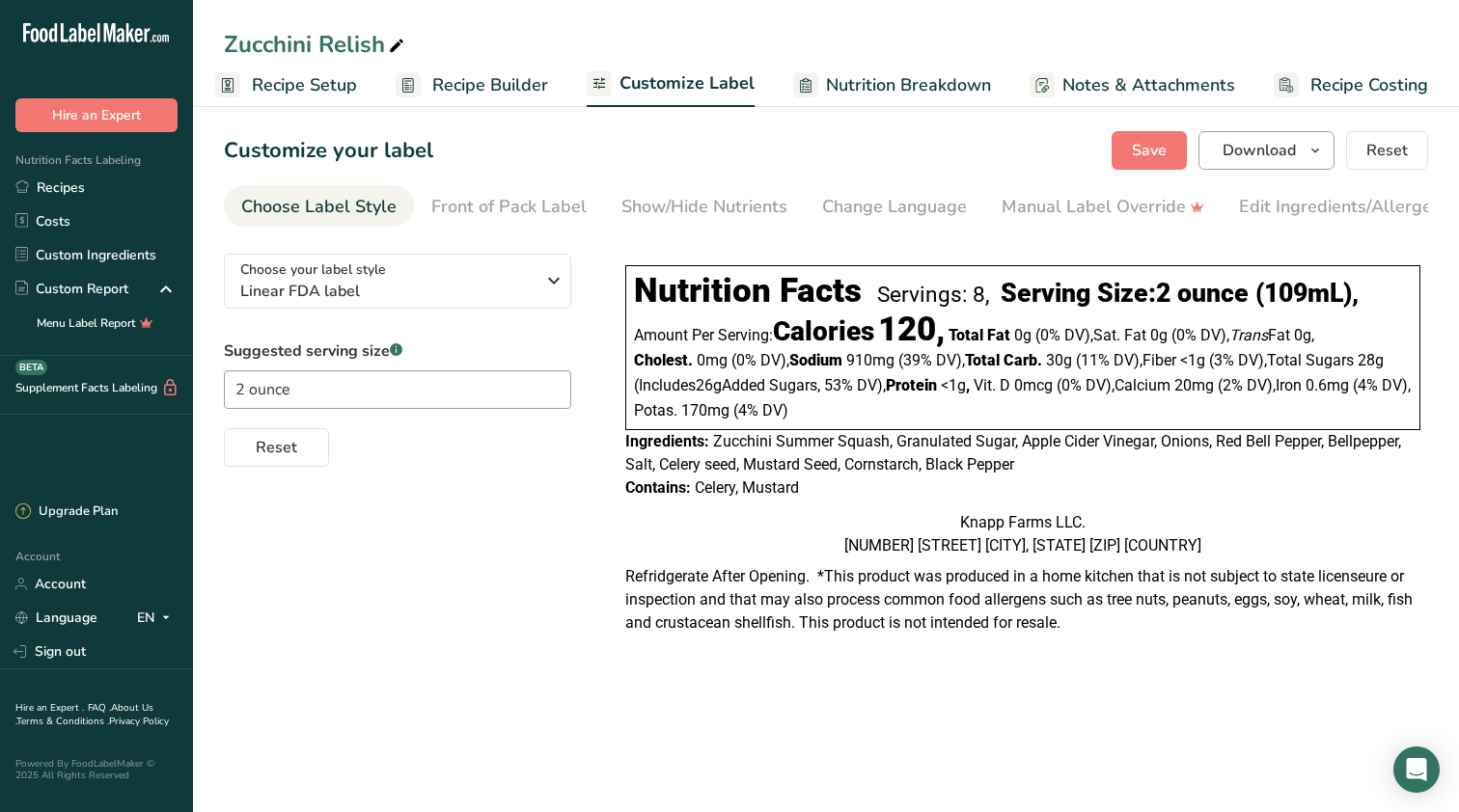 click on "Download" at bounding box center (1259, 150) 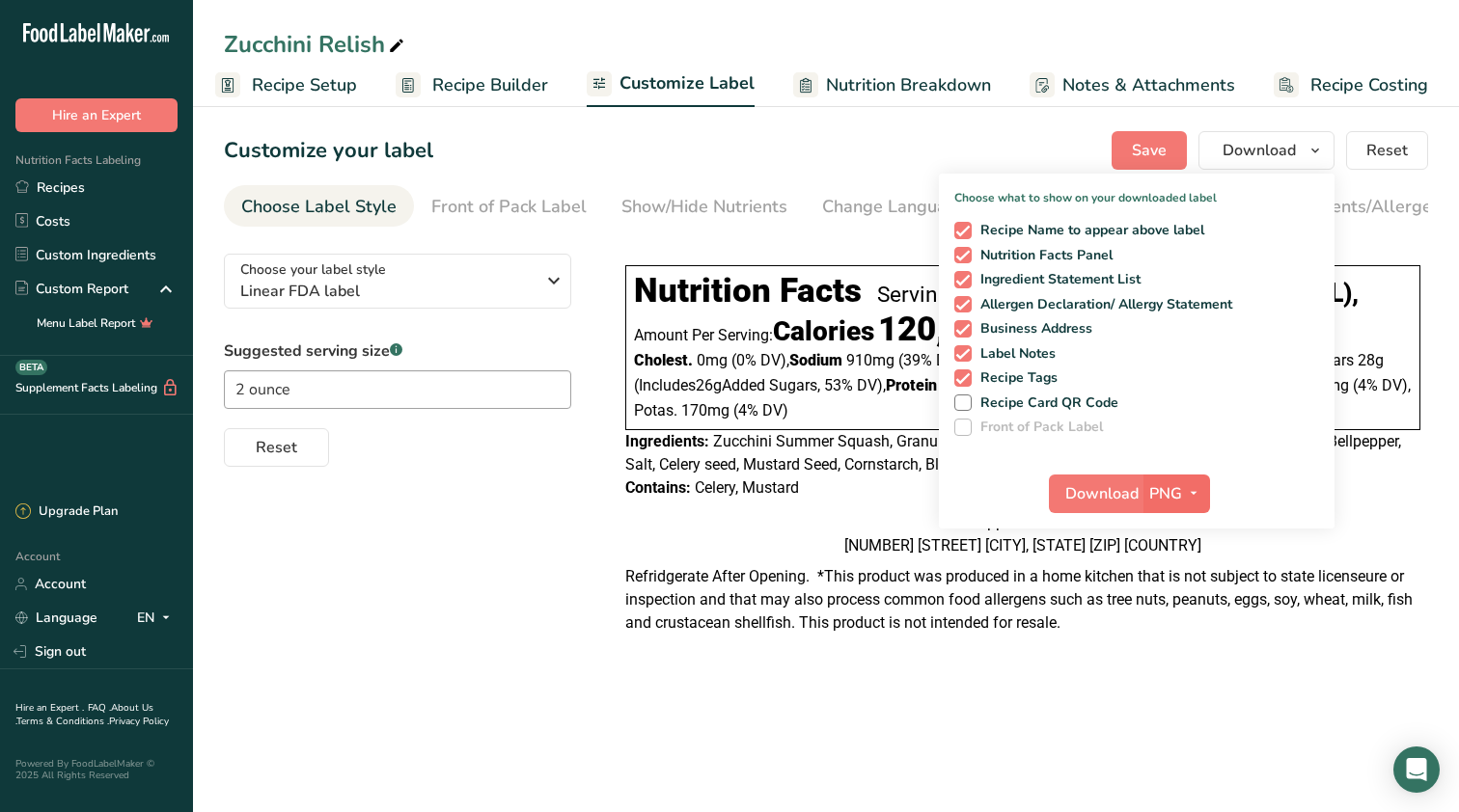 click at bounding box center (1194, 493) 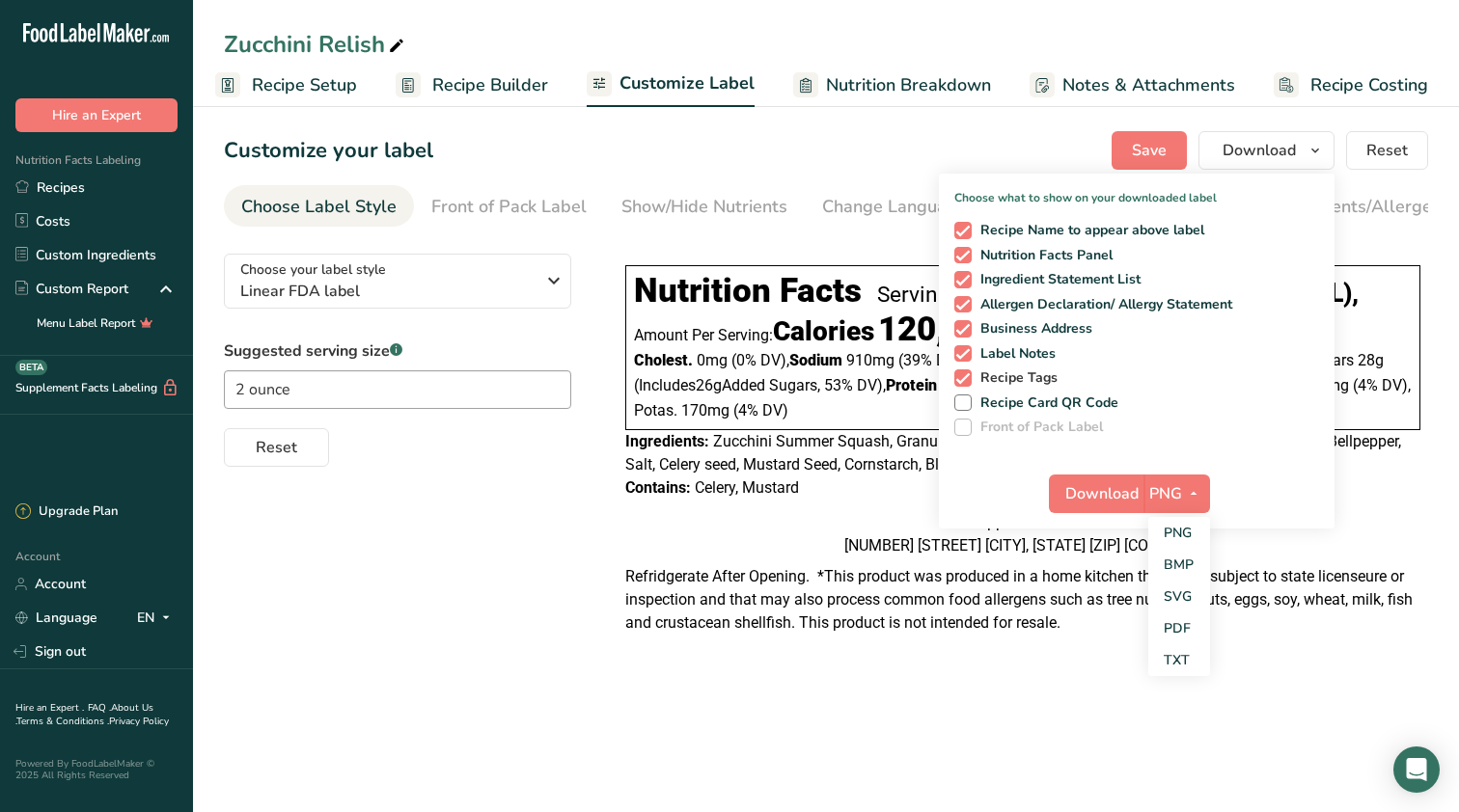 click at bounding box center [963, 378] 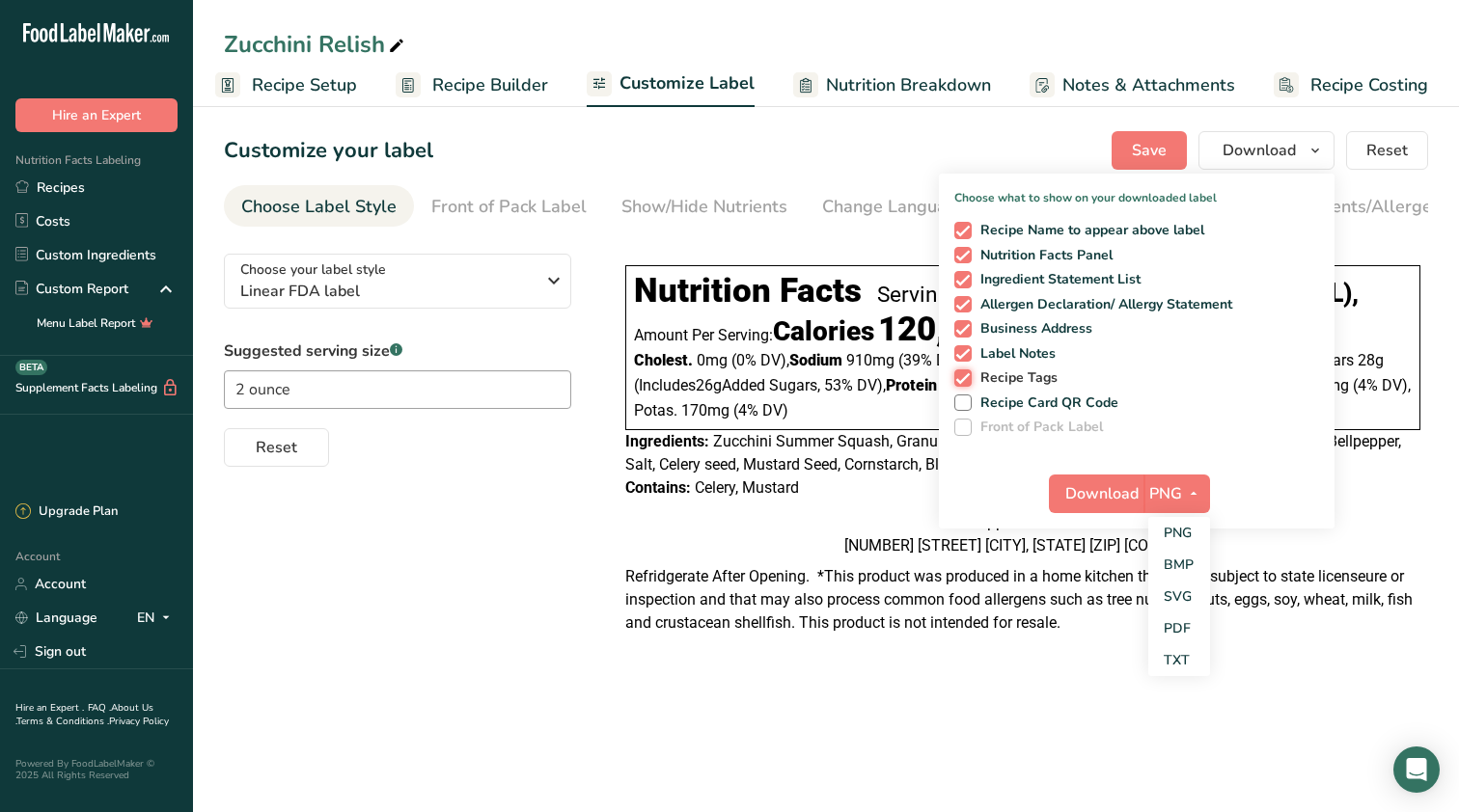 click on "Recipe Tags" at bounding box center [960, 377] 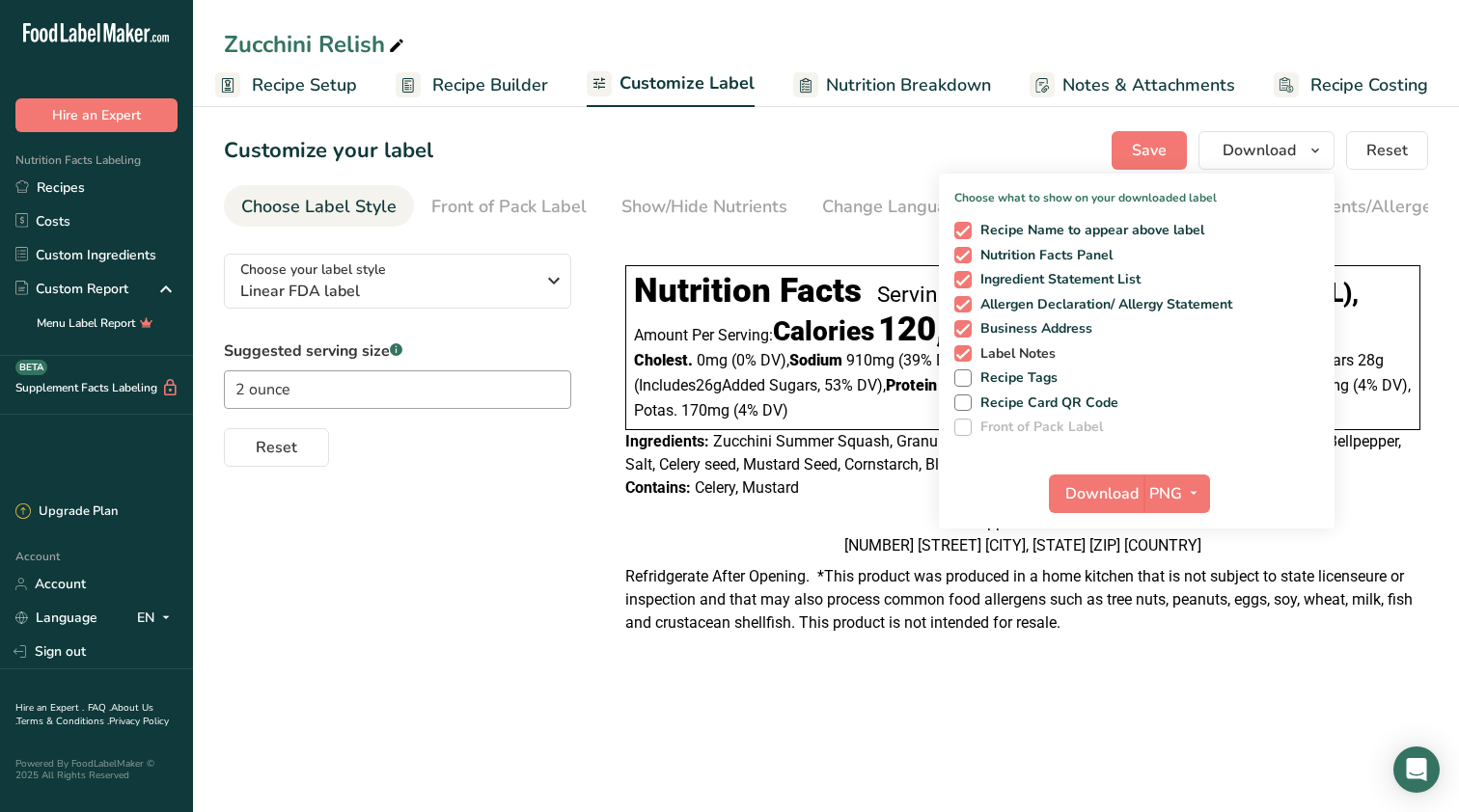 click at bounding box center [963, 354] 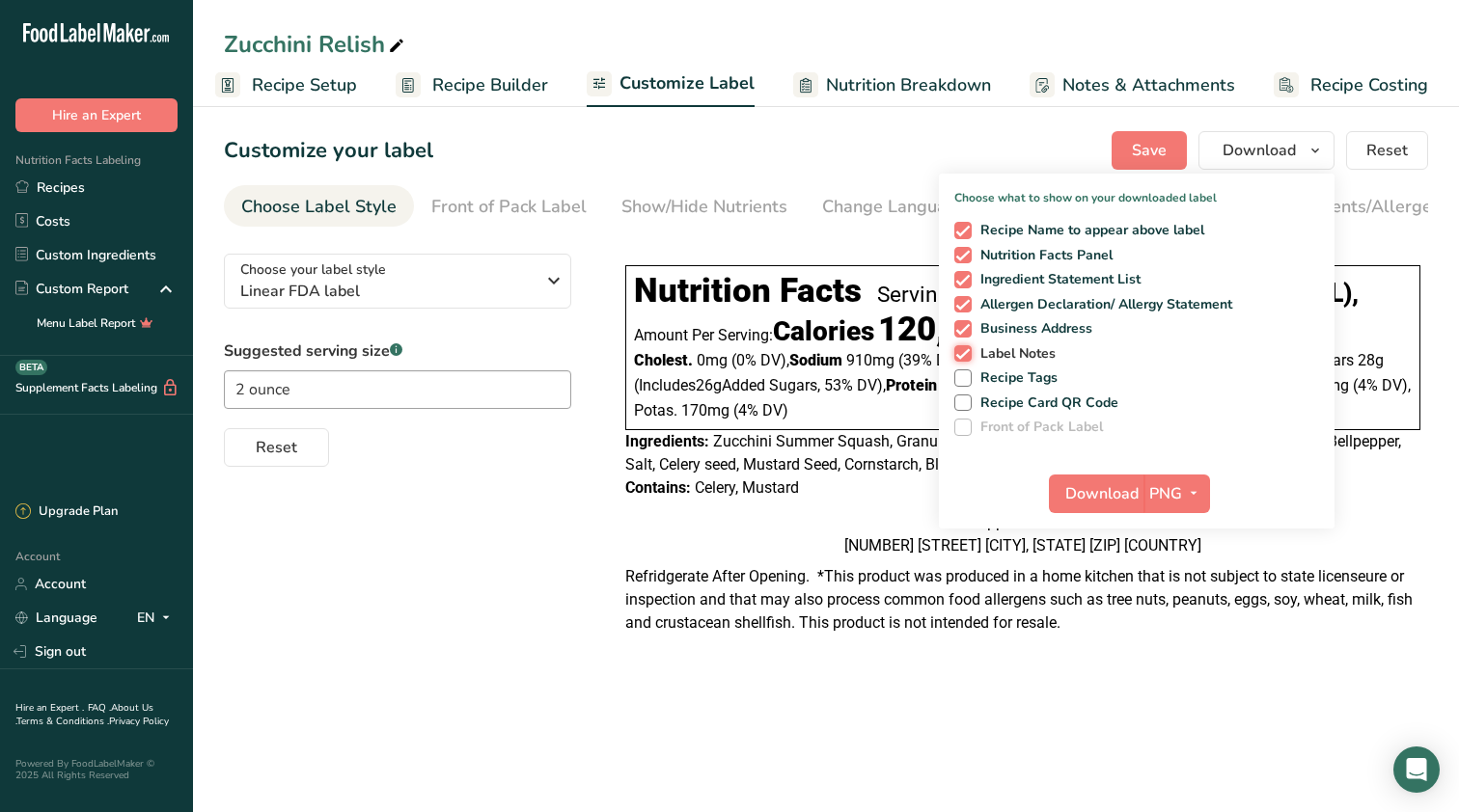 click on "Label Notes" at bounding box center (960, 353) 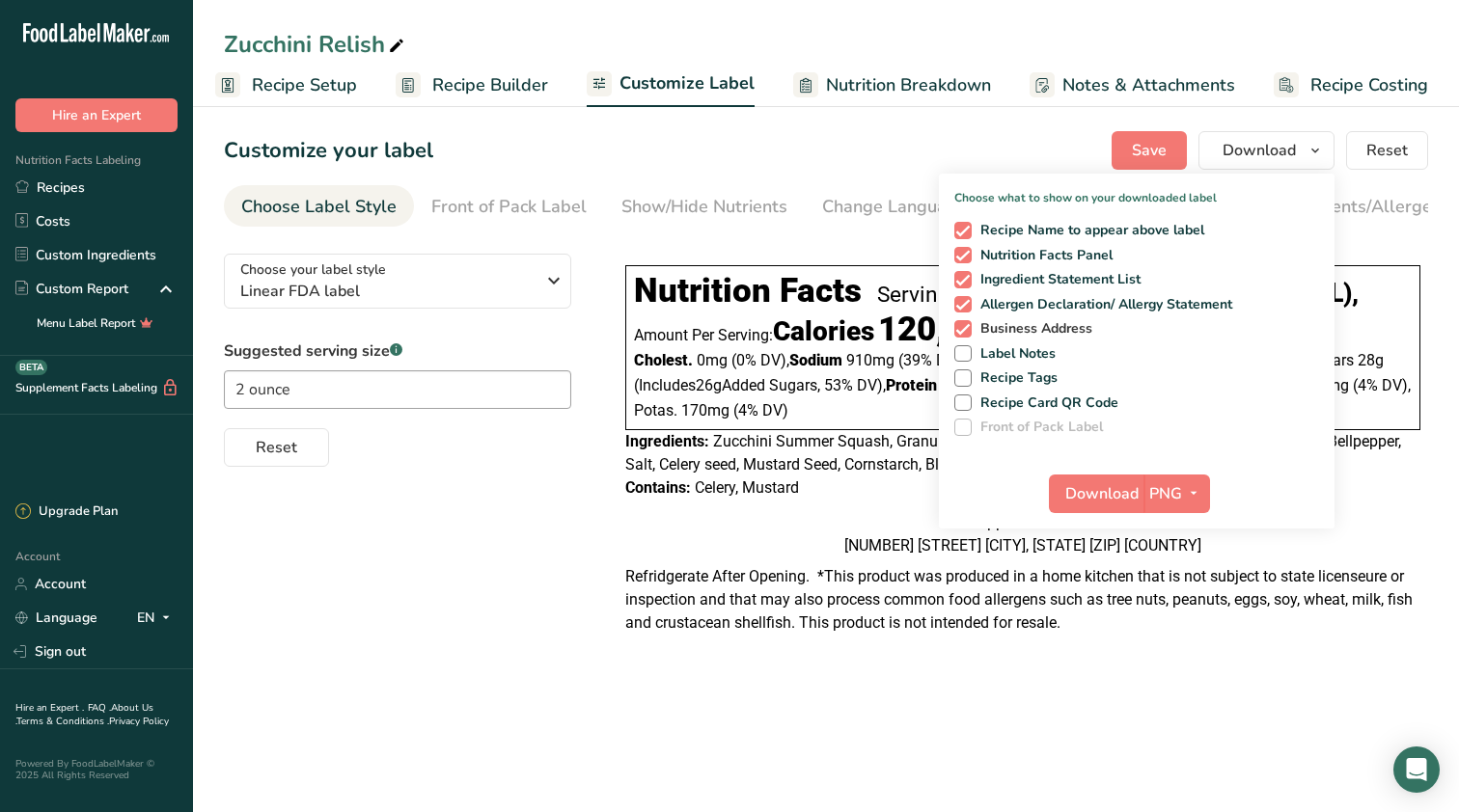 click at bounding box center (963, 329) 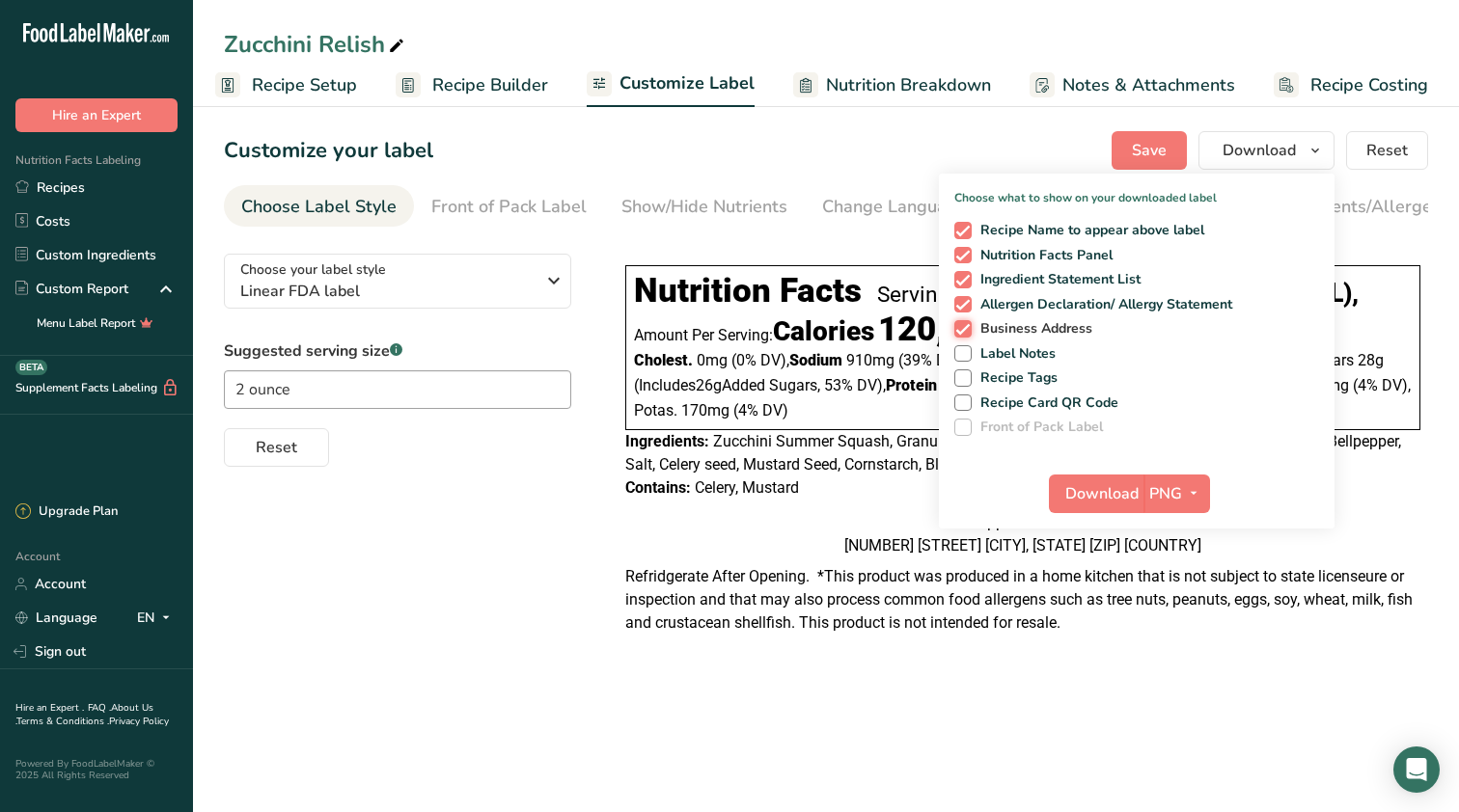 checkbox on "false" 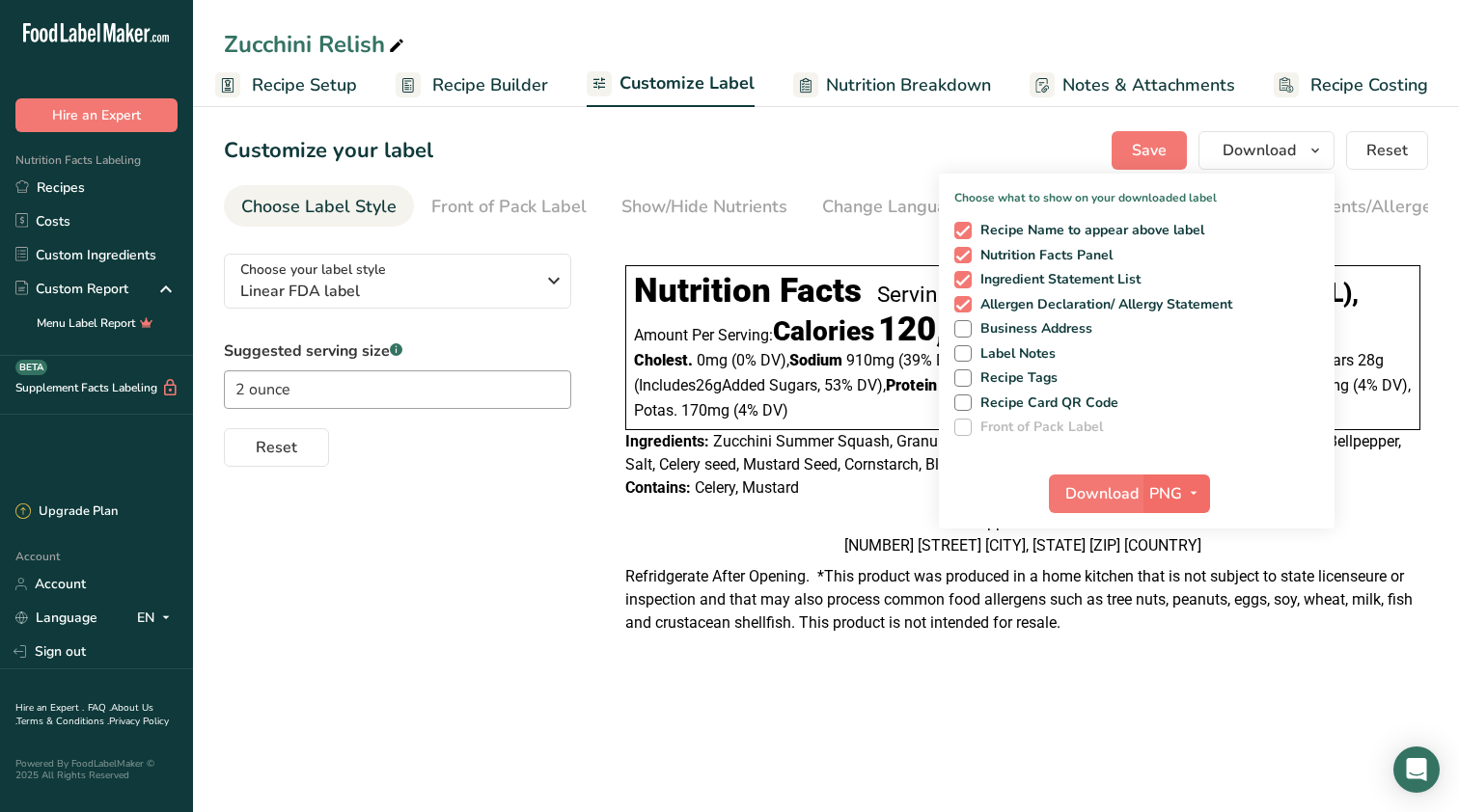 click at bounding box center [1194, 494] 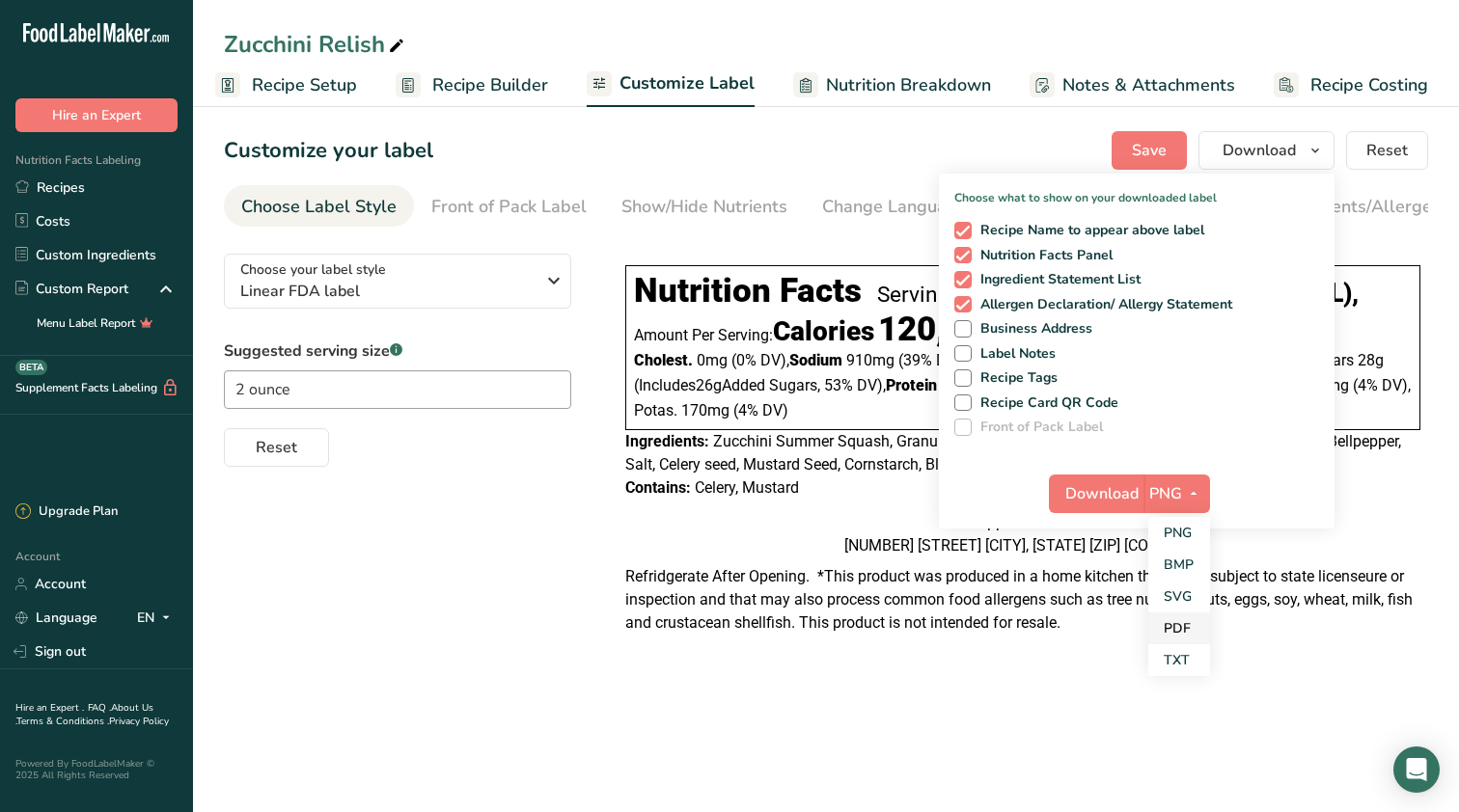 click on "PDF" at bounding box center (1179, 628) 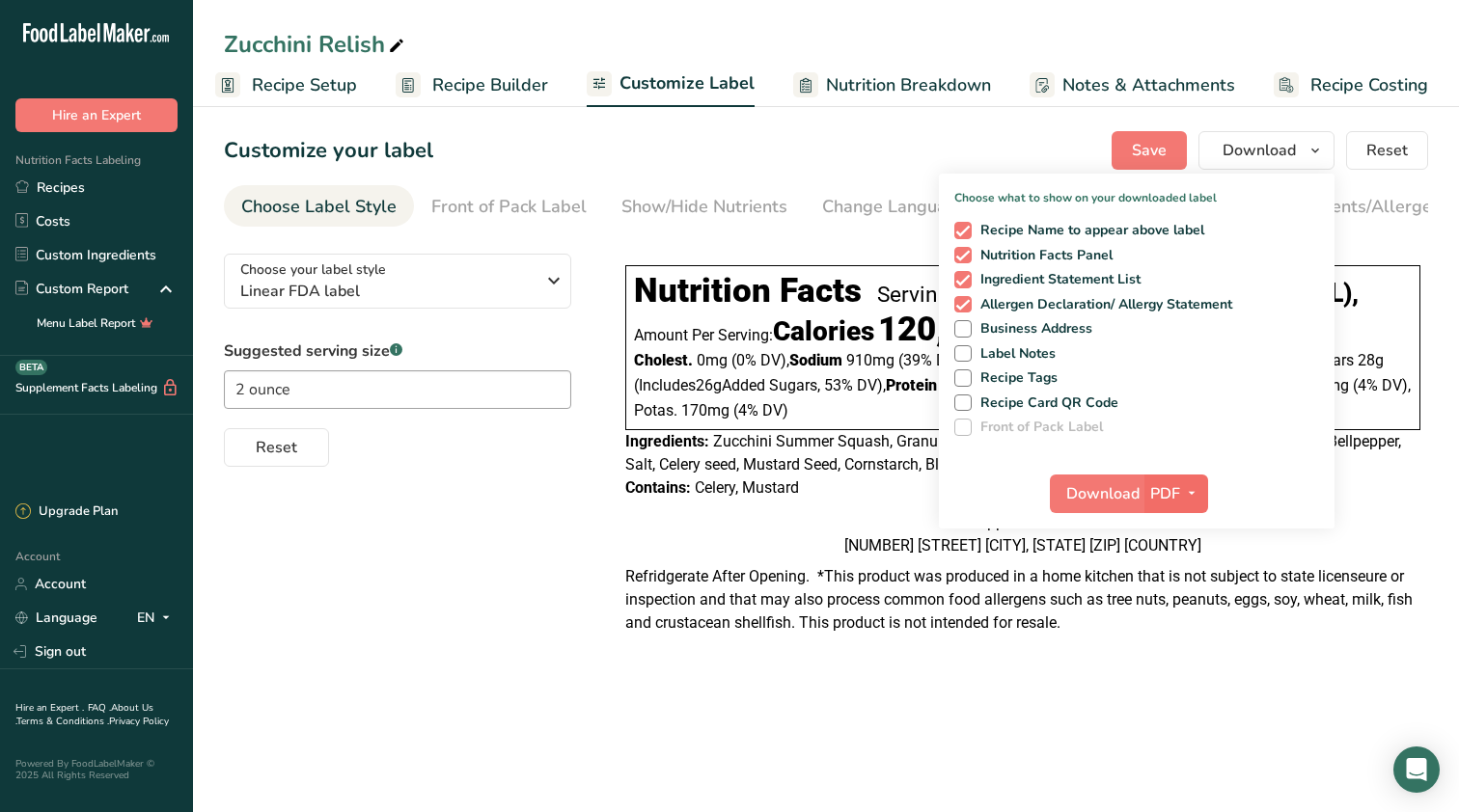 click on "PDF" at bounding box center (1165, 494) 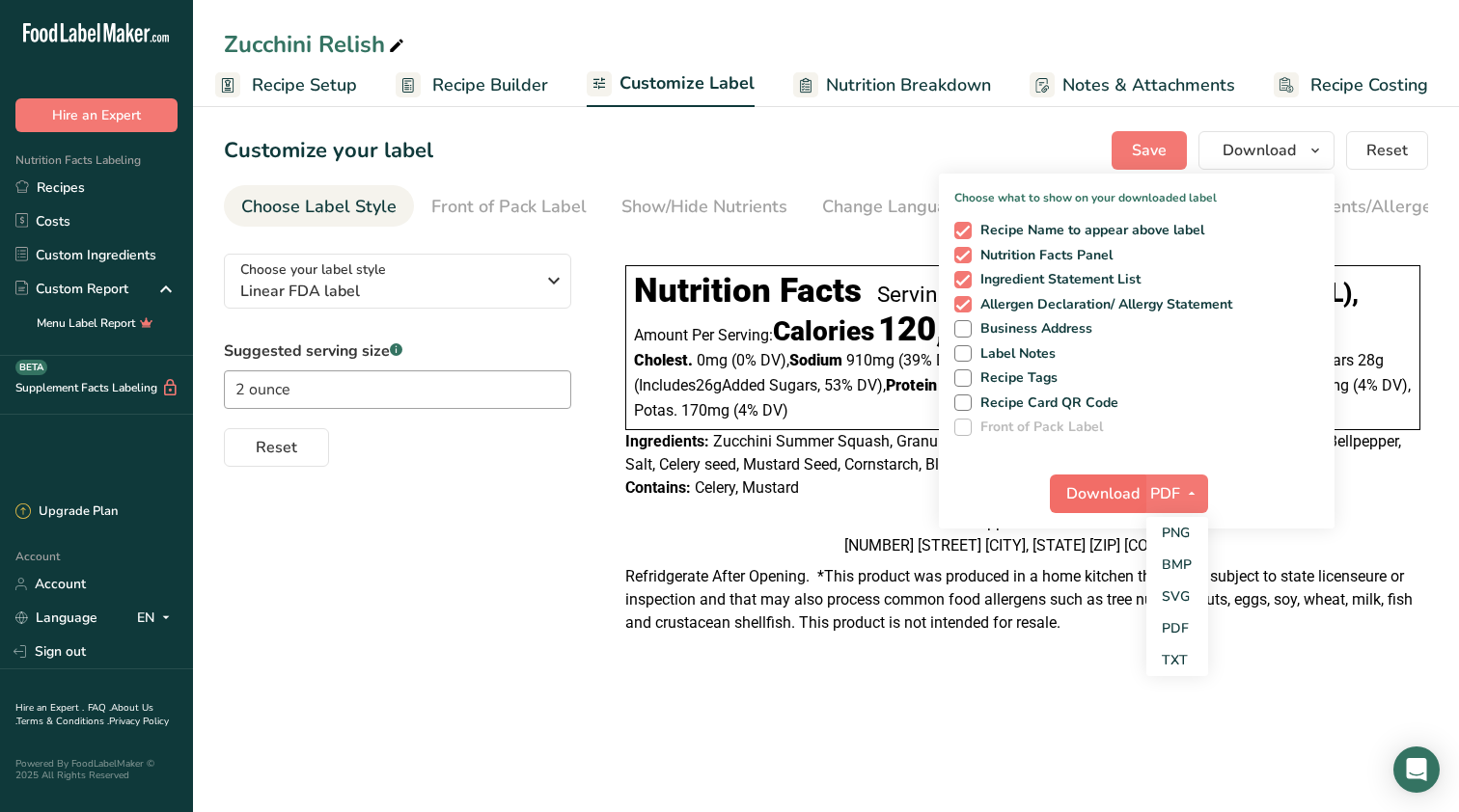 click on "Download" at bounding box center (1103, 494) 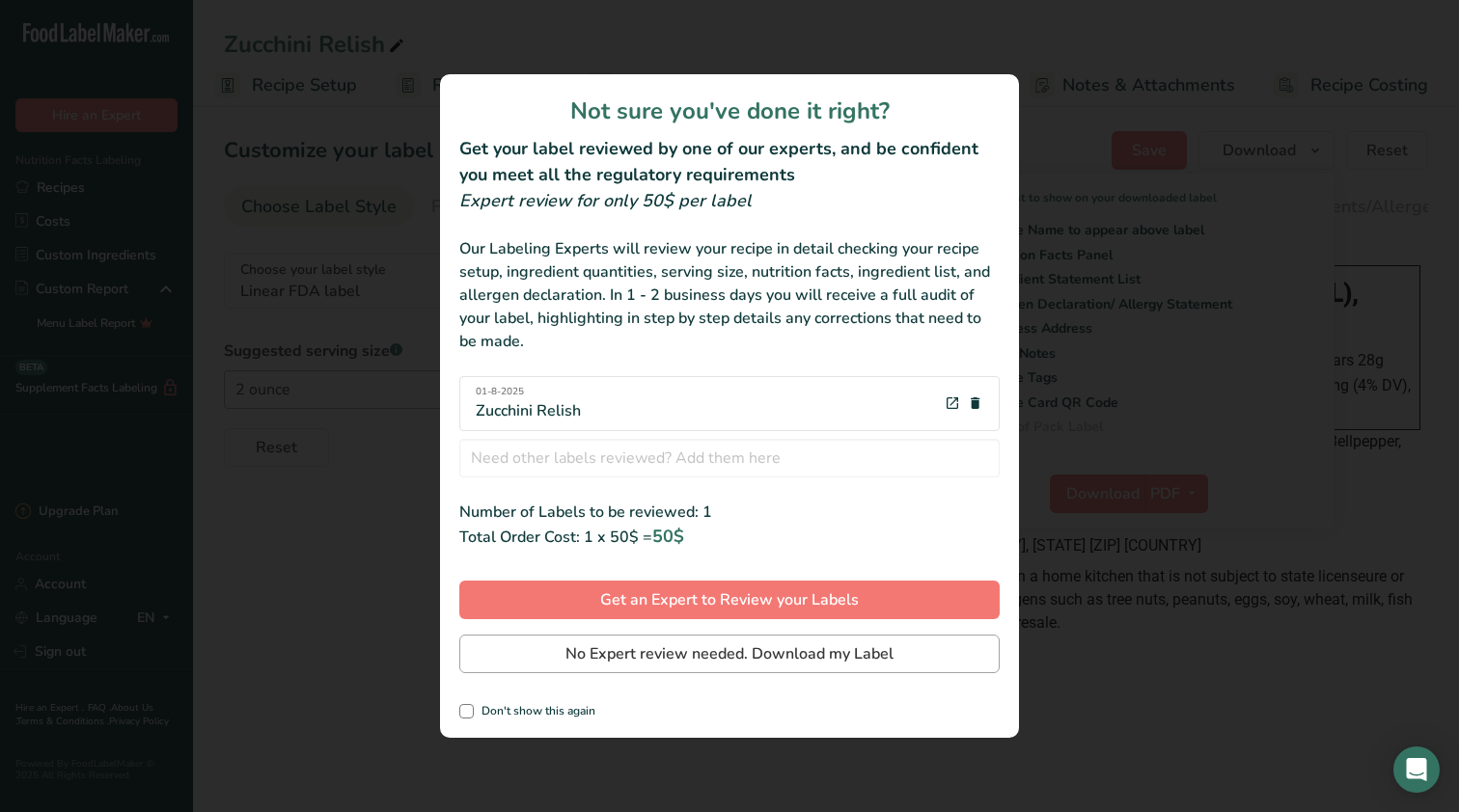 click on "No Expert review needed. Download my Label" at bounding box center (730, 654) 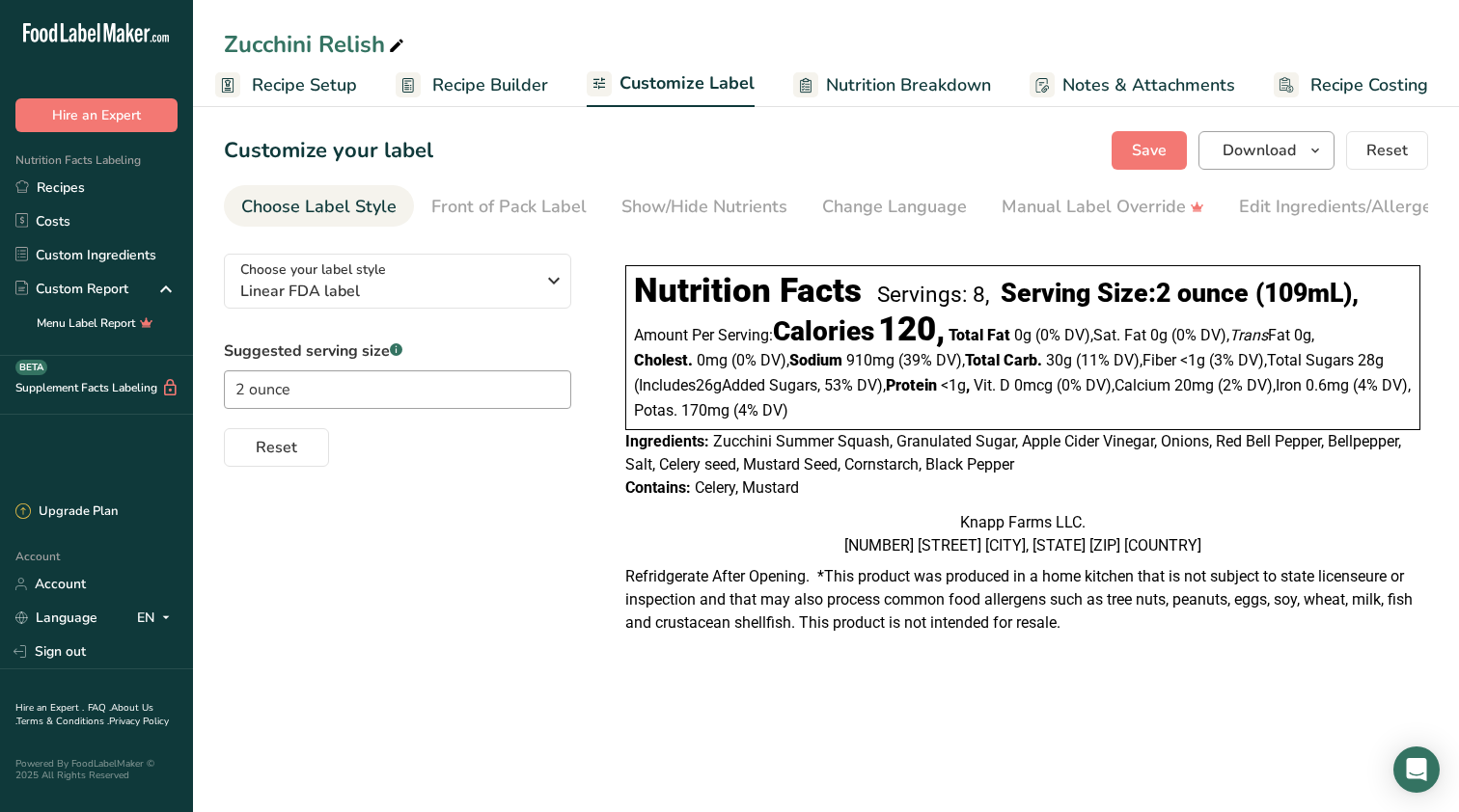 click on "Download" at bounding box center (1259, 150) 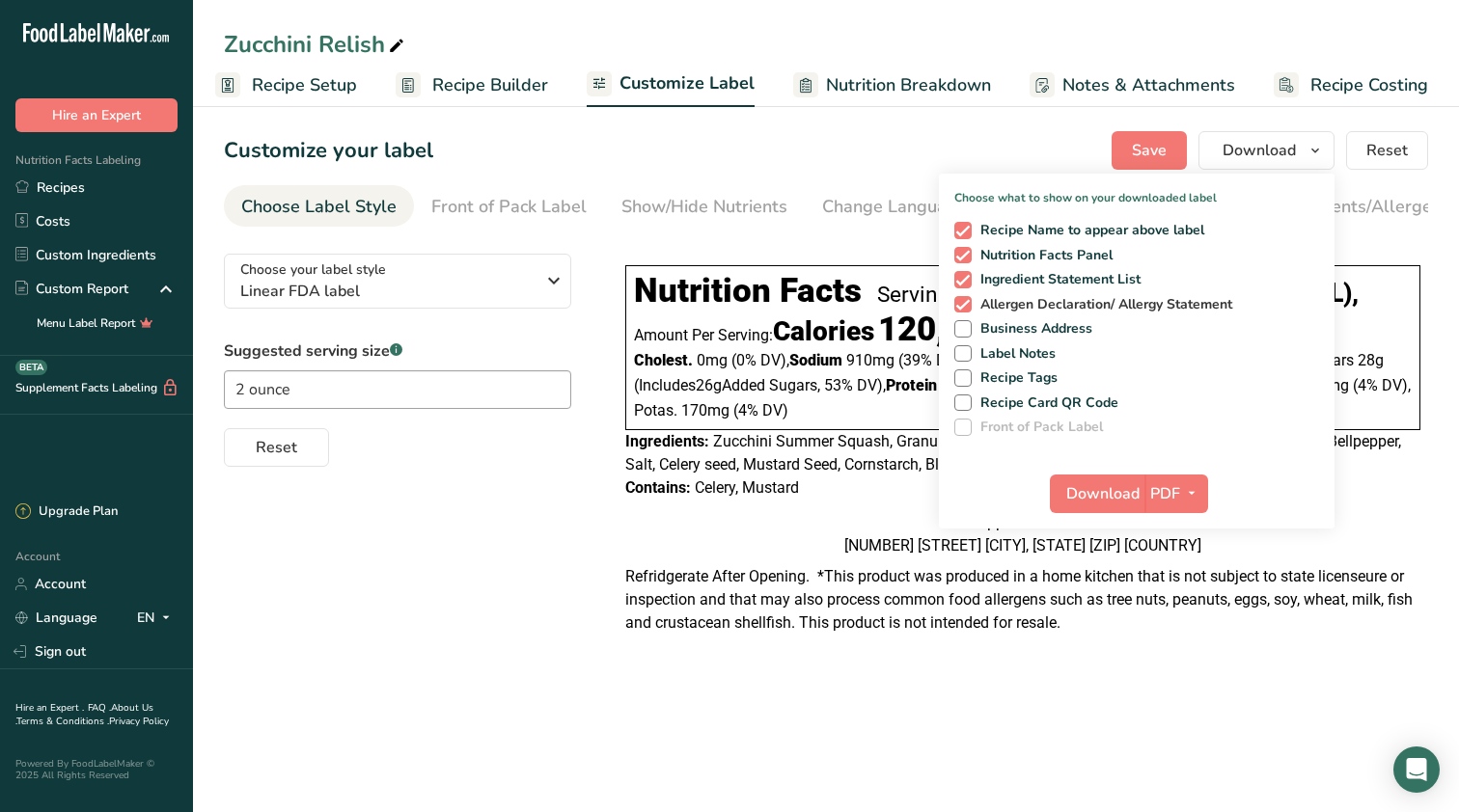 click at bounding box center (963, 305) 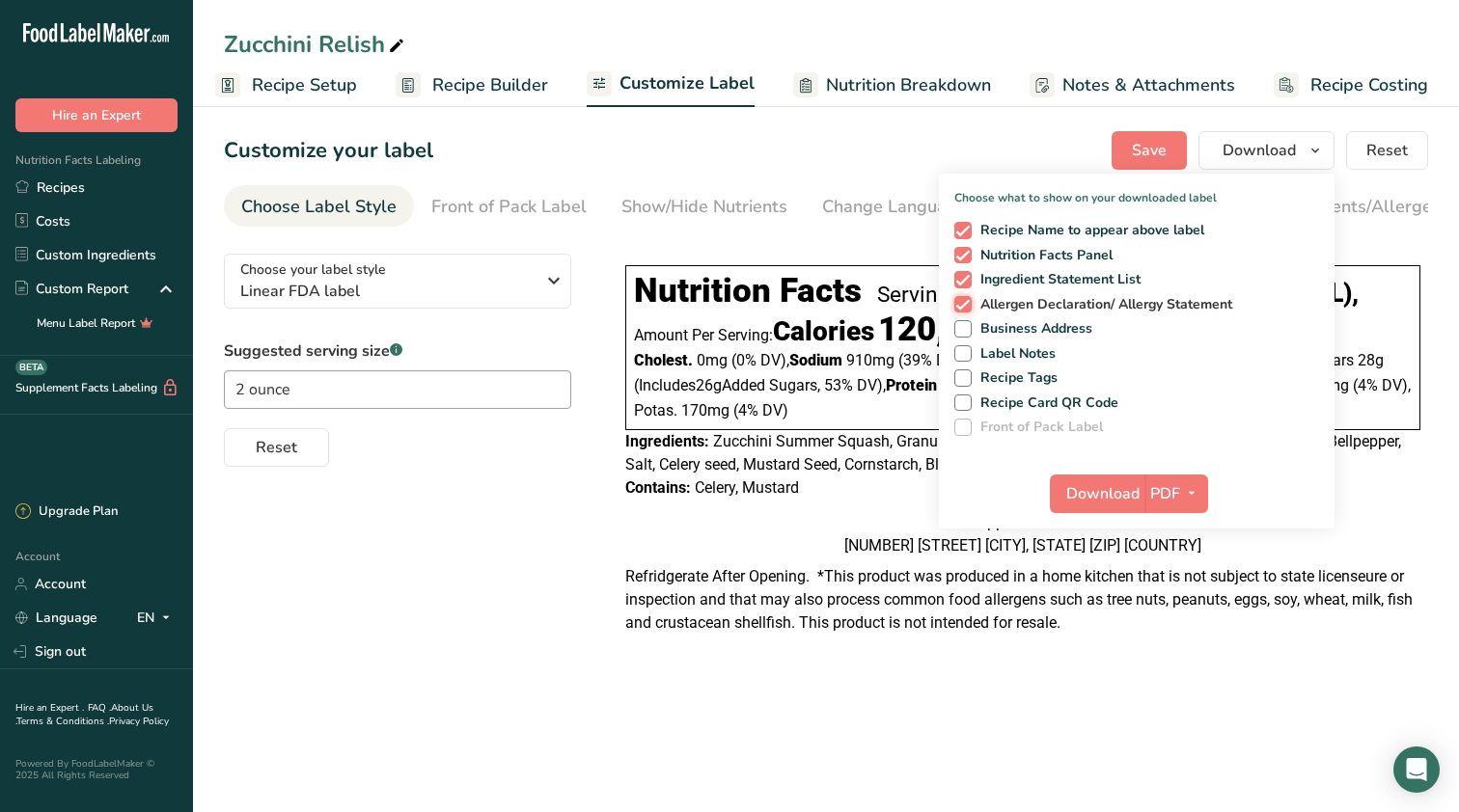 click on "Allergen Declaration/ Allergy Statement" at bounding box center (960, 304) 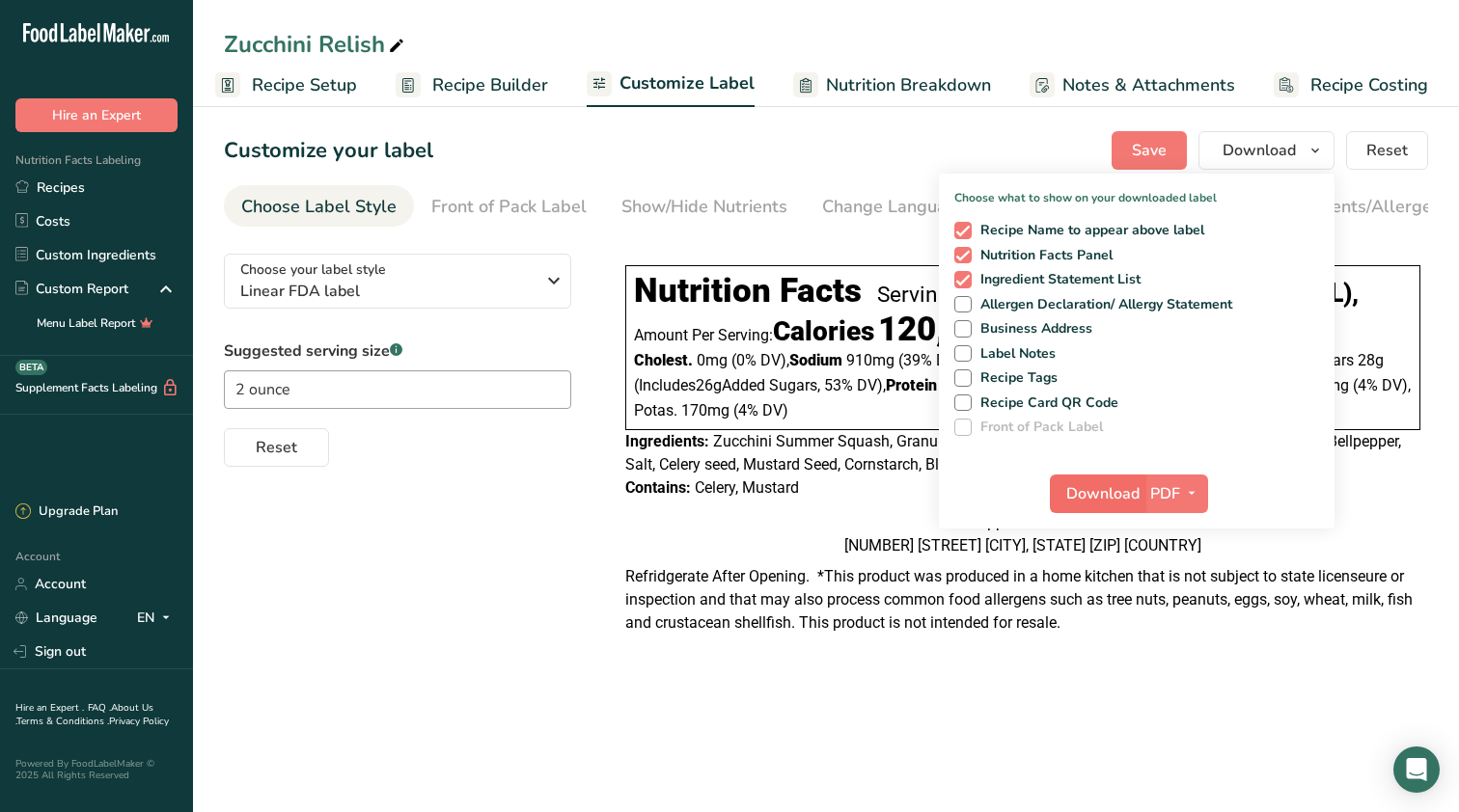 click on "Download" at bounding box center (1097, 494) 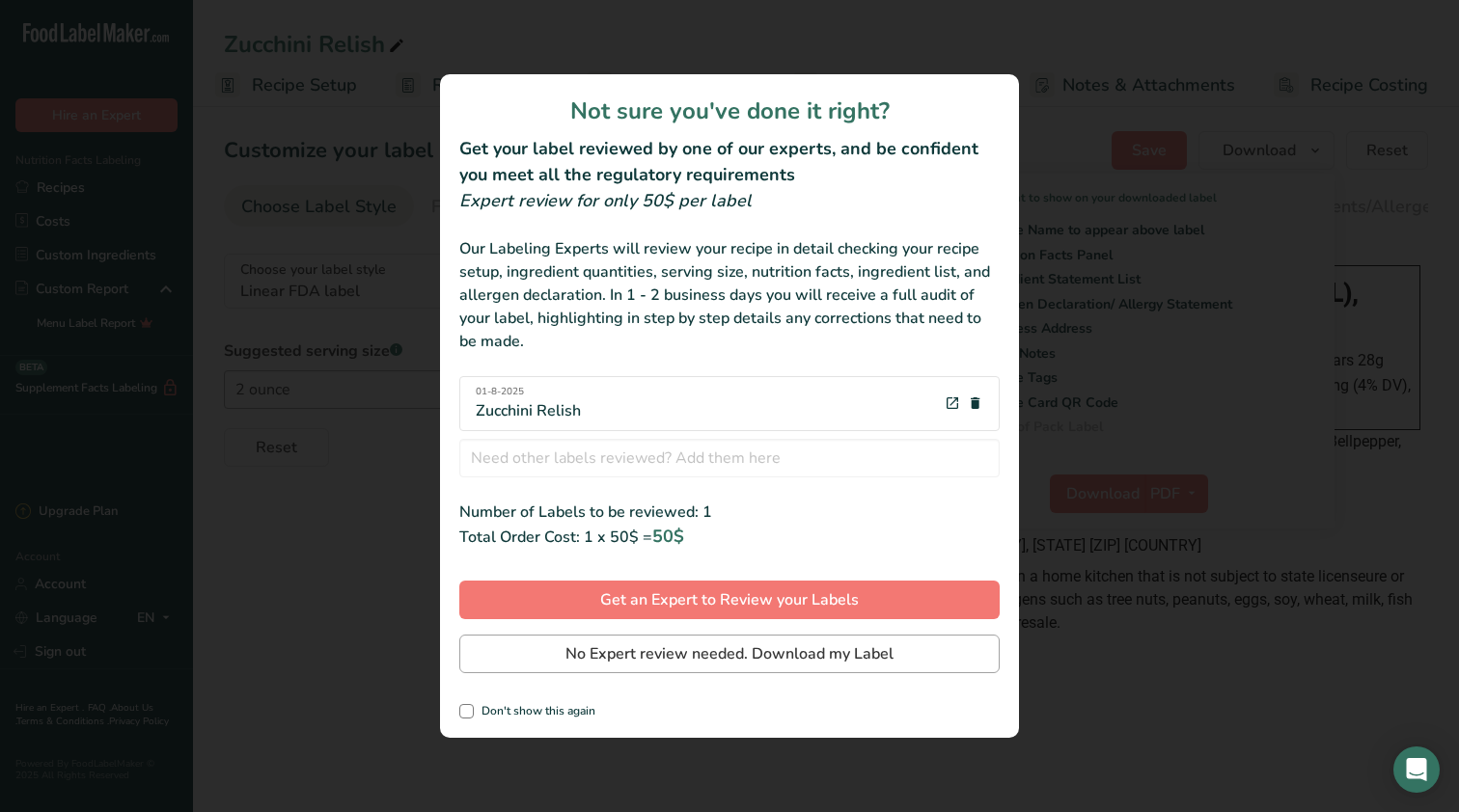 click on "No Expert review needed. Download my Label" at bounding box center (730, 654) 